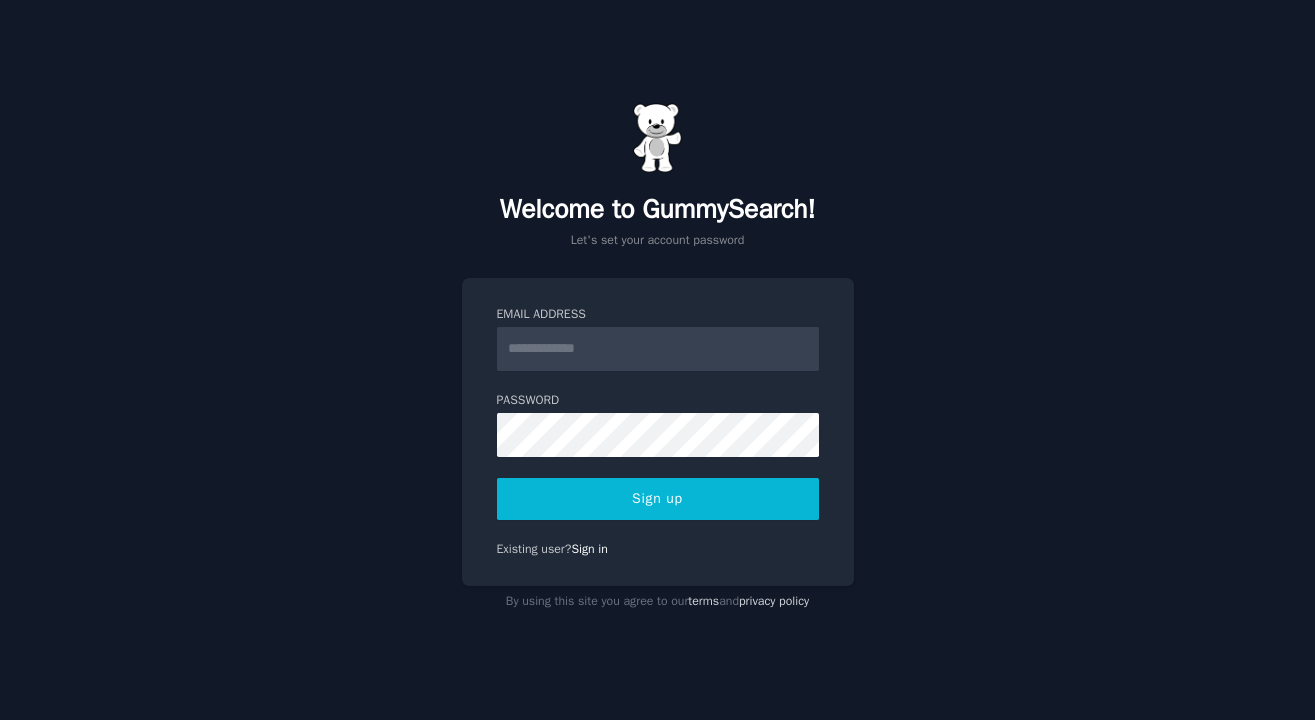 scroll, scrollTop: 0, scrollLeft: 0, axis: both 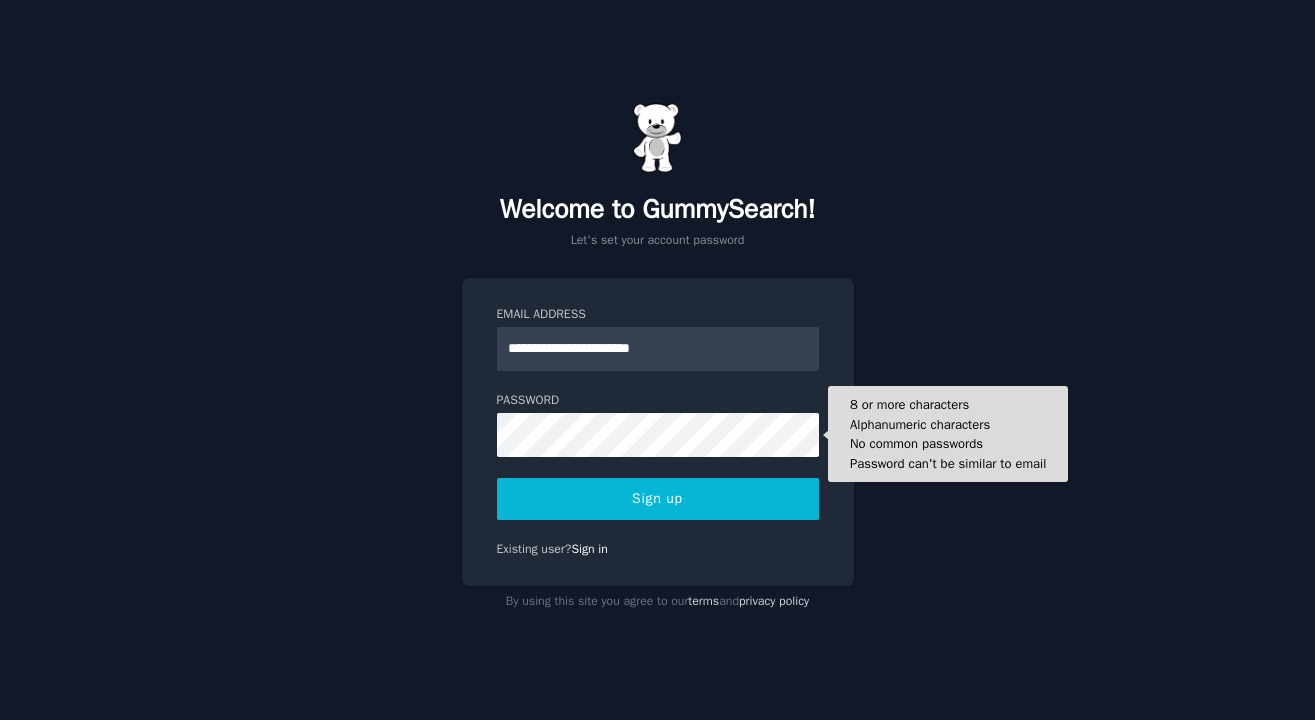 type on "**********" 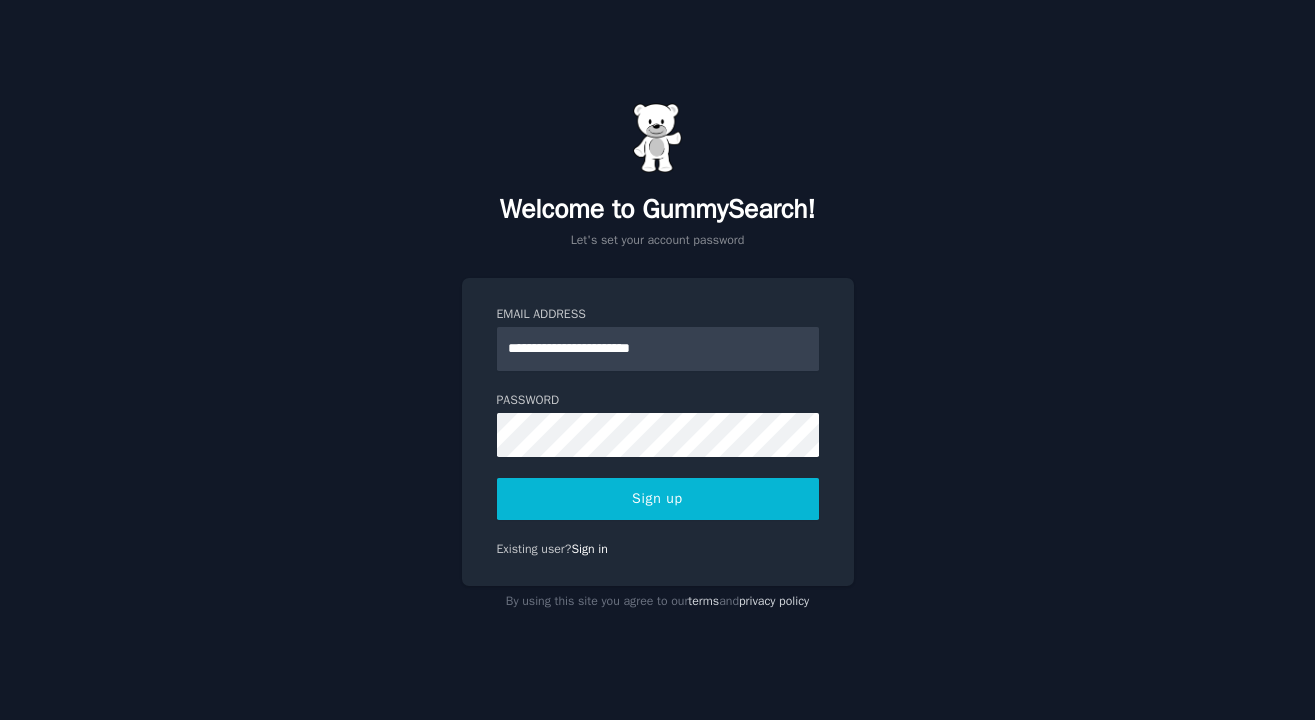 click on "**********" at bounding box center [657, 360] 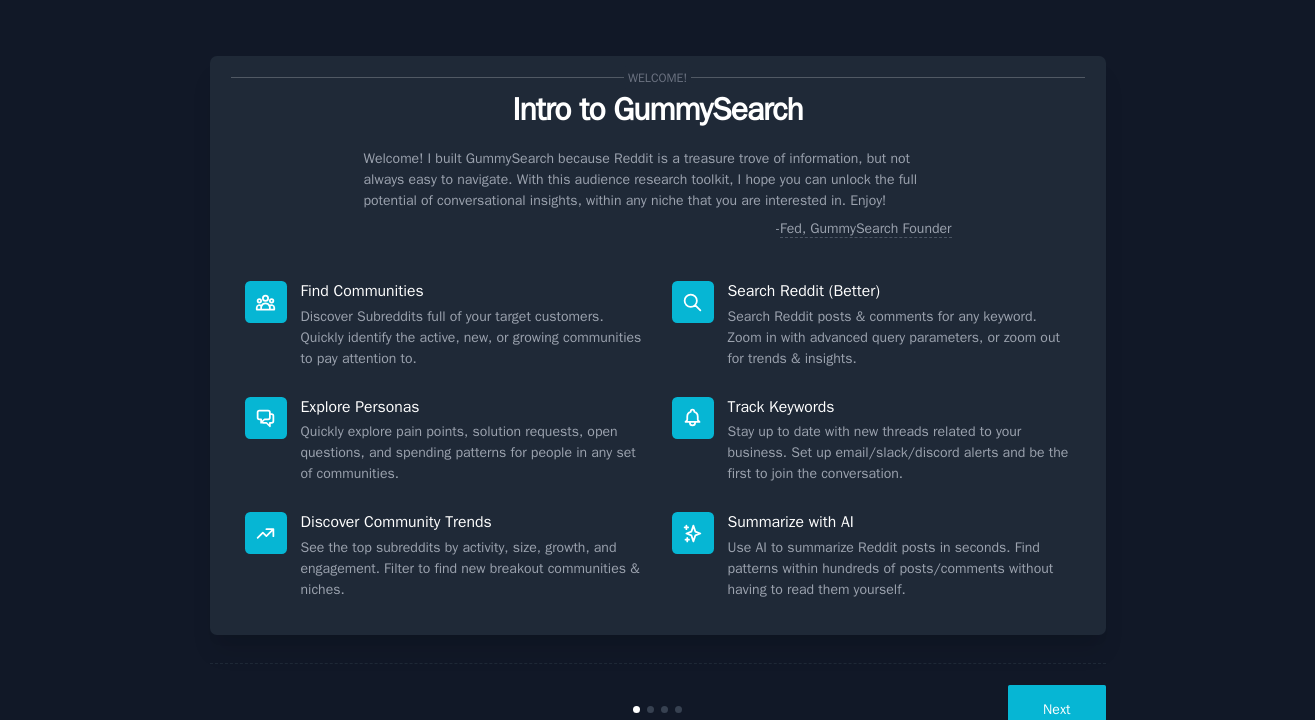 scroll, scrollTop: 0, scrollLeft: 0, axis: both 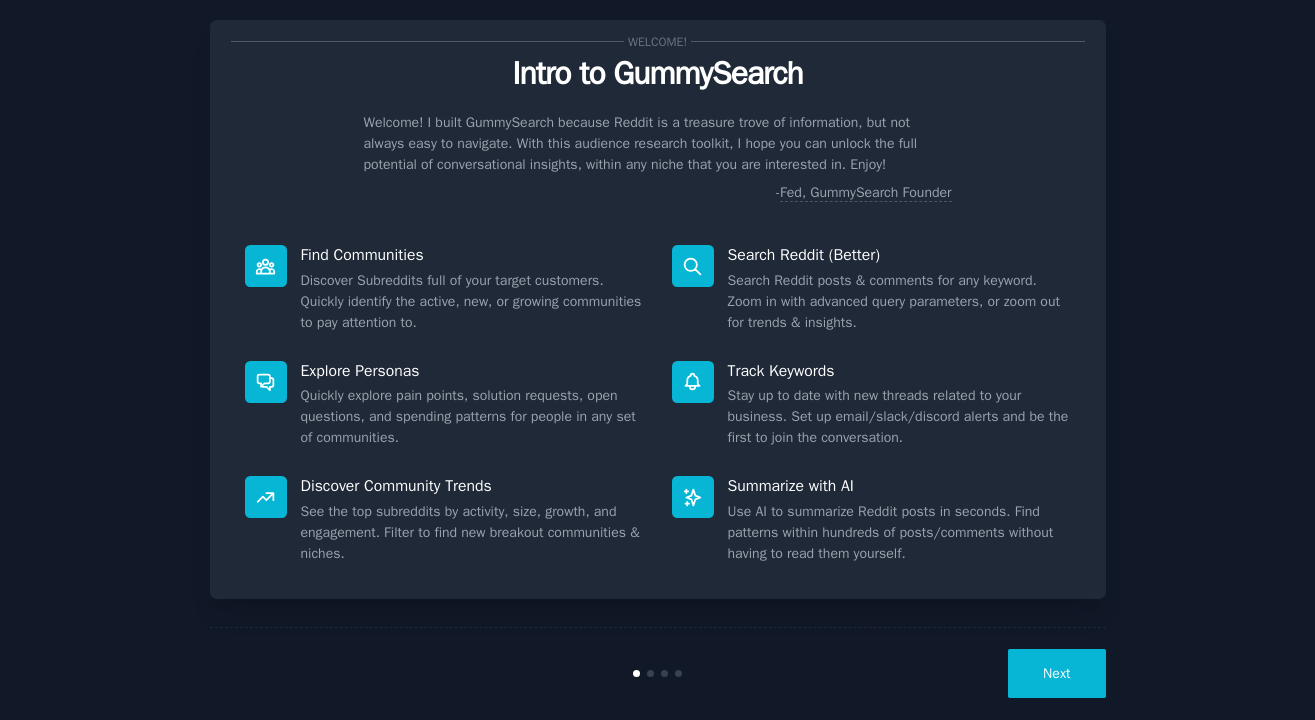 click on "Next" at bounding box center [1056, 673] 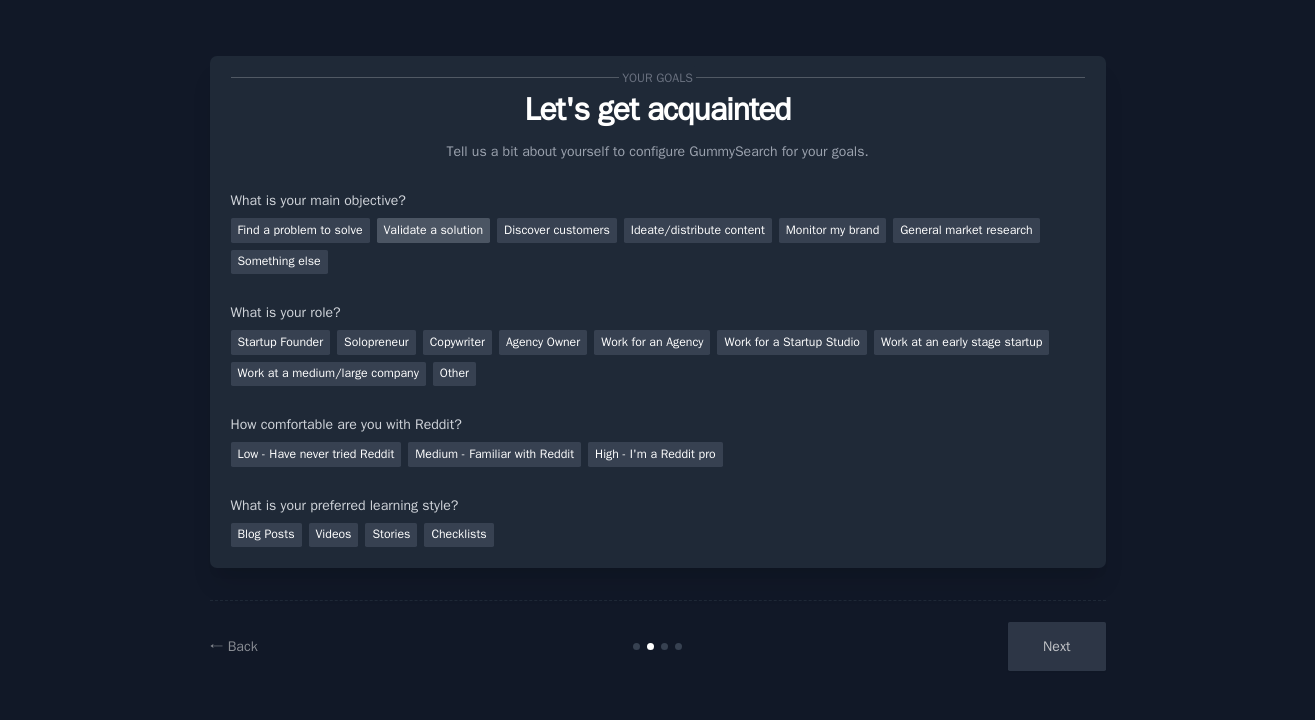 click on "Validate a solution" at bounding box center (434, 230) 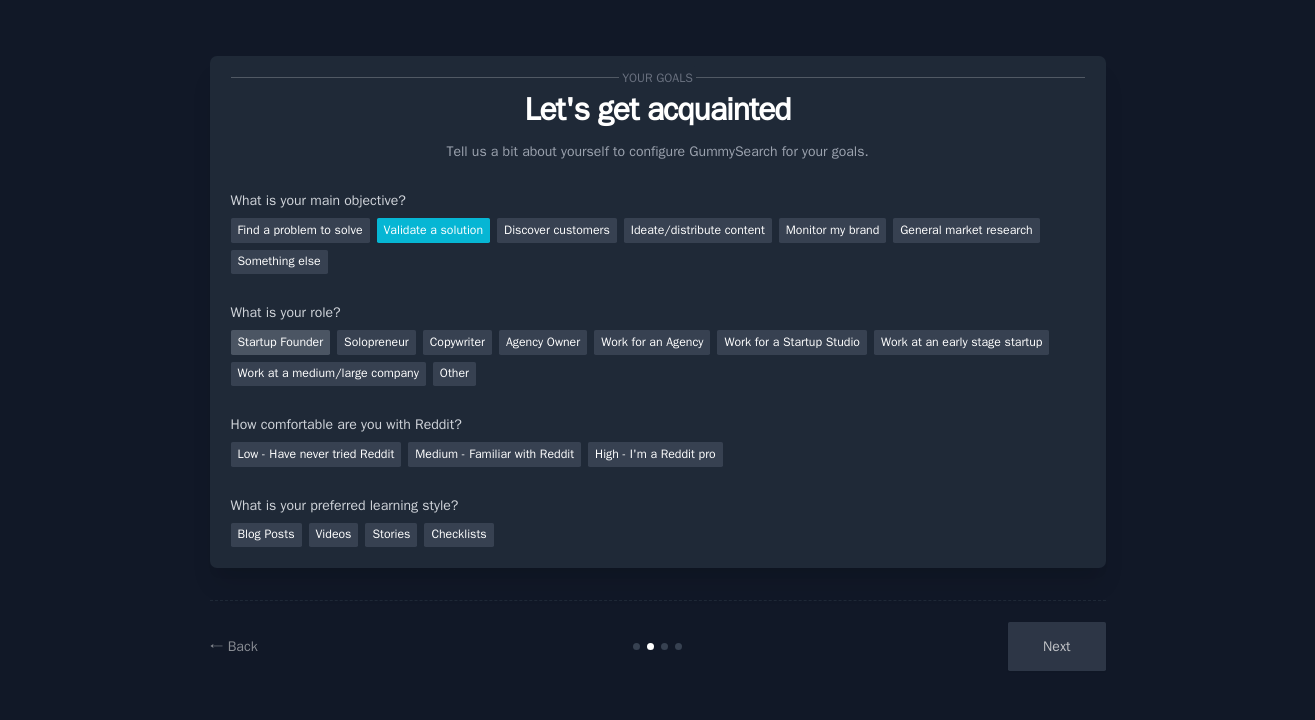 click on "Startup Founder" at bounding box center [281, 342] 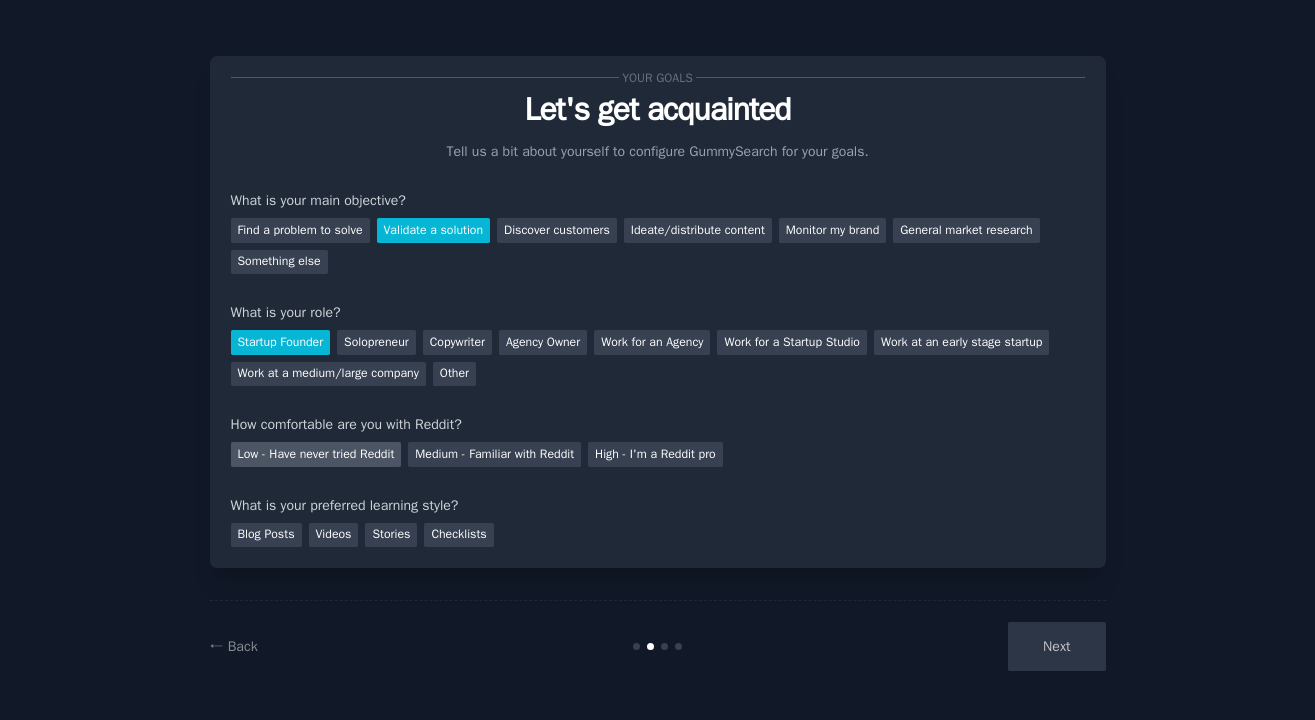 click on "Low - Have never tried Reddit" at bounding box center (316, 454) 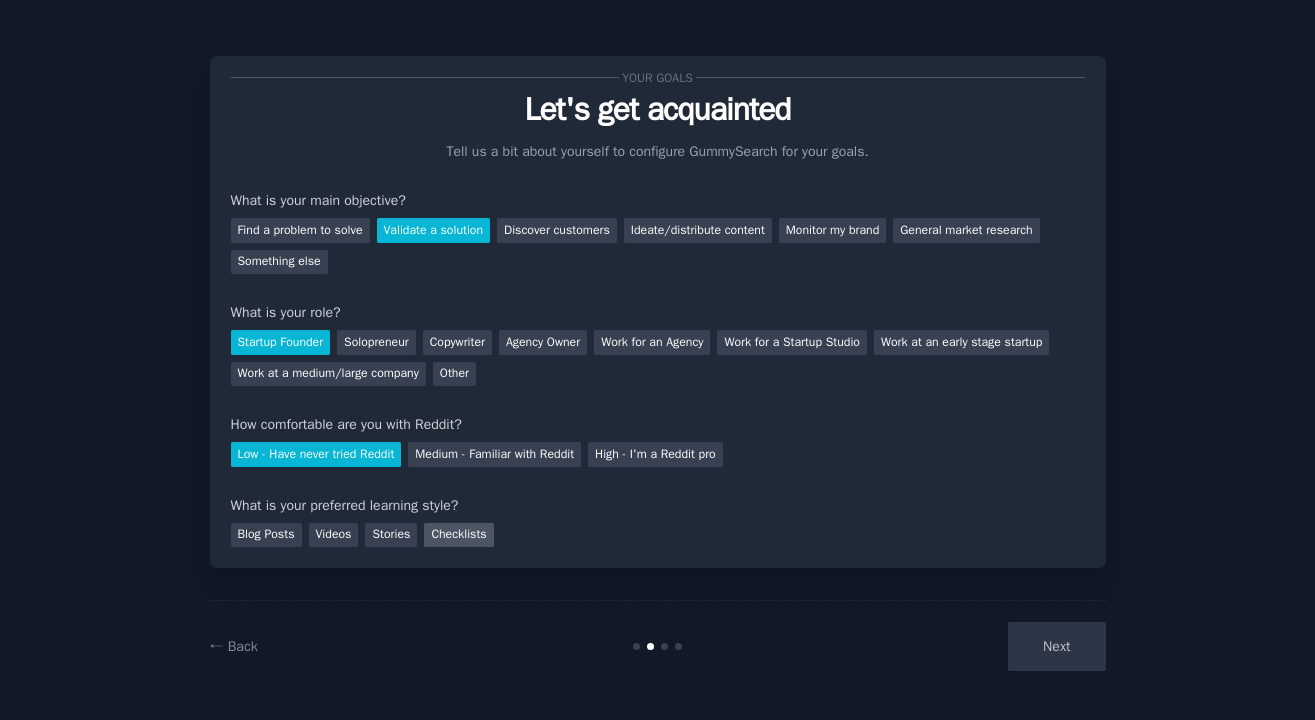 click on "Checklists" at bounding box center [458, 535] 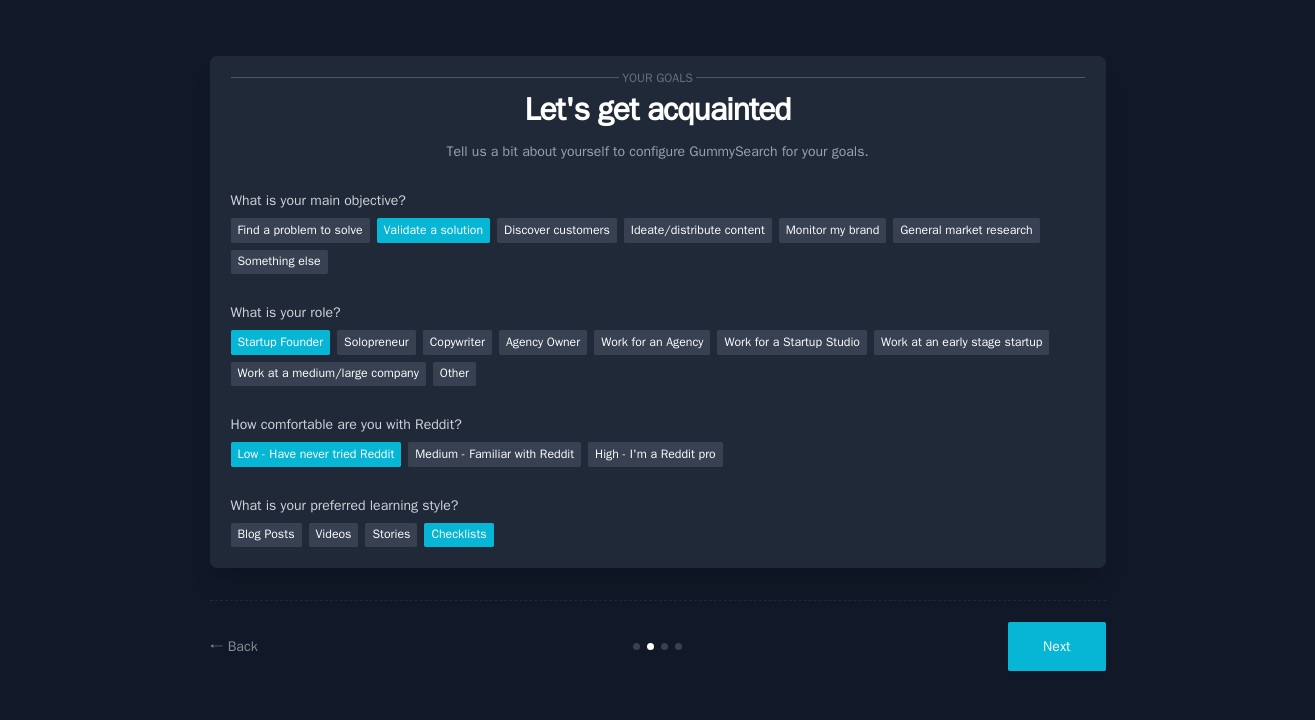 click on "Next" at bounding box center (1056, 646) 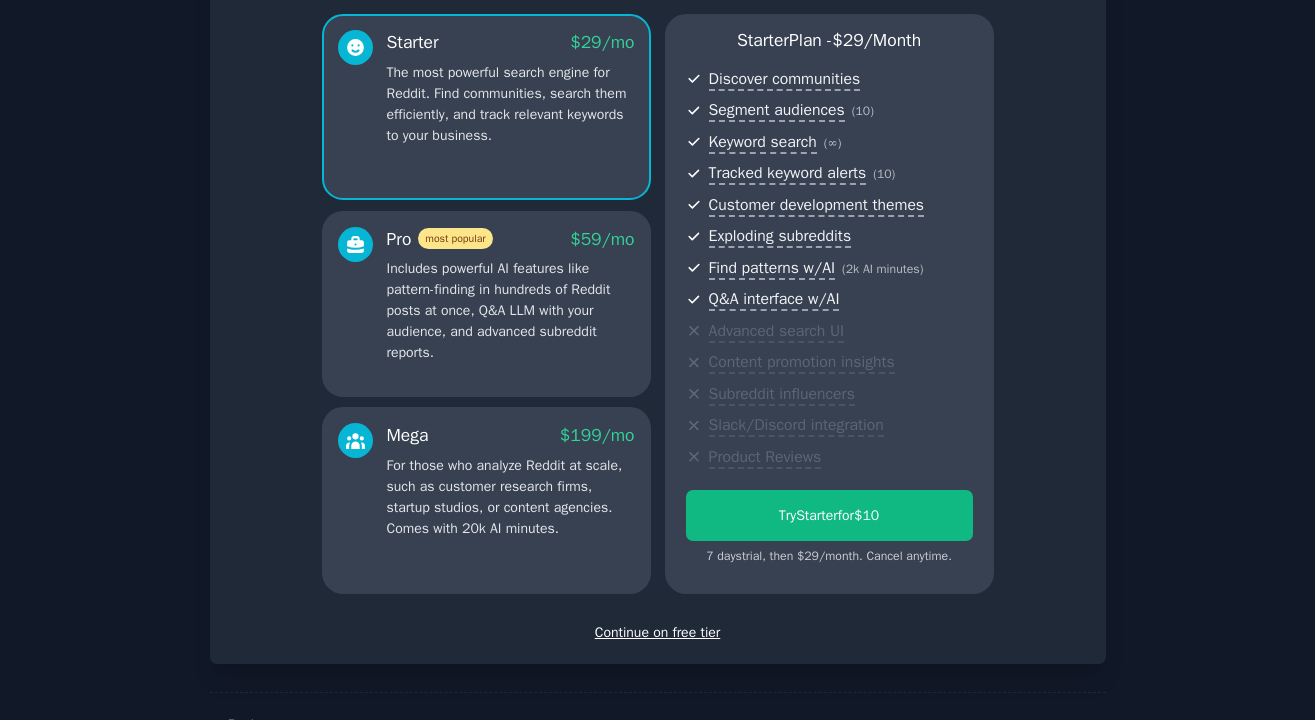scroll, scrollTop: 228, scrollLeft: 0, axis: vertical 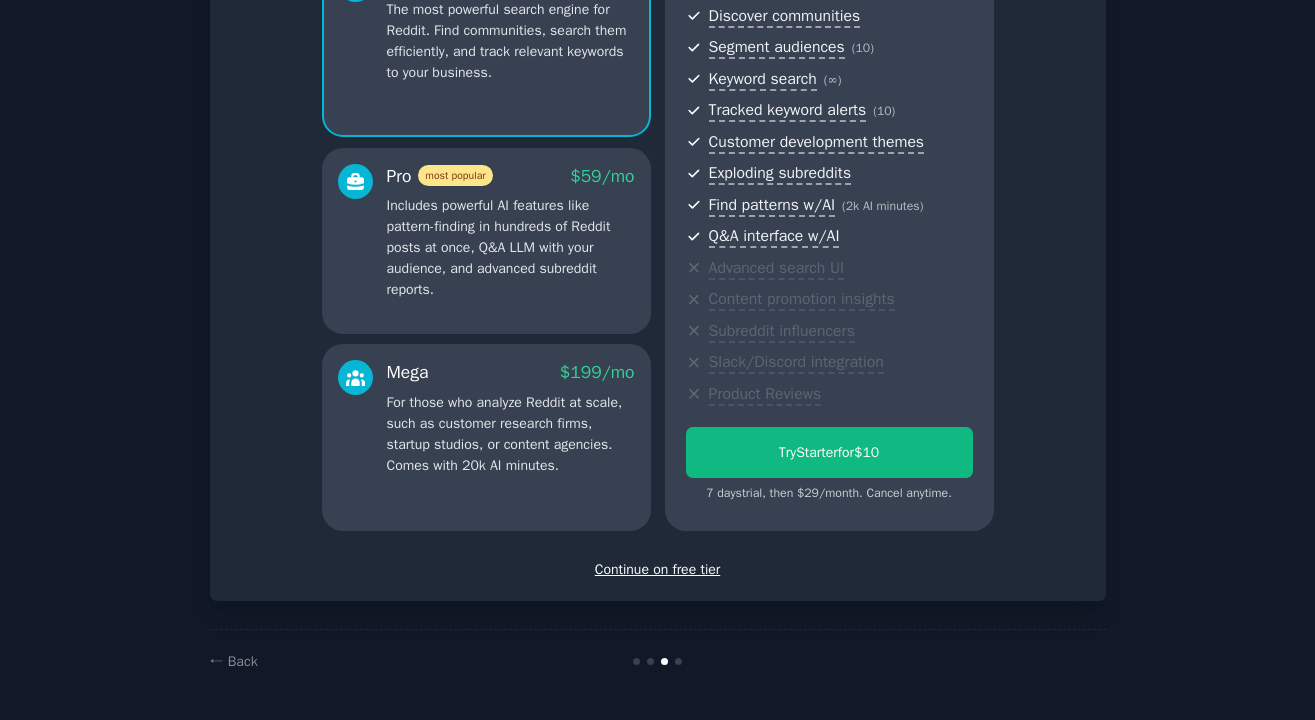 click on "Continue on free tier" at bounding box center [658, 569] 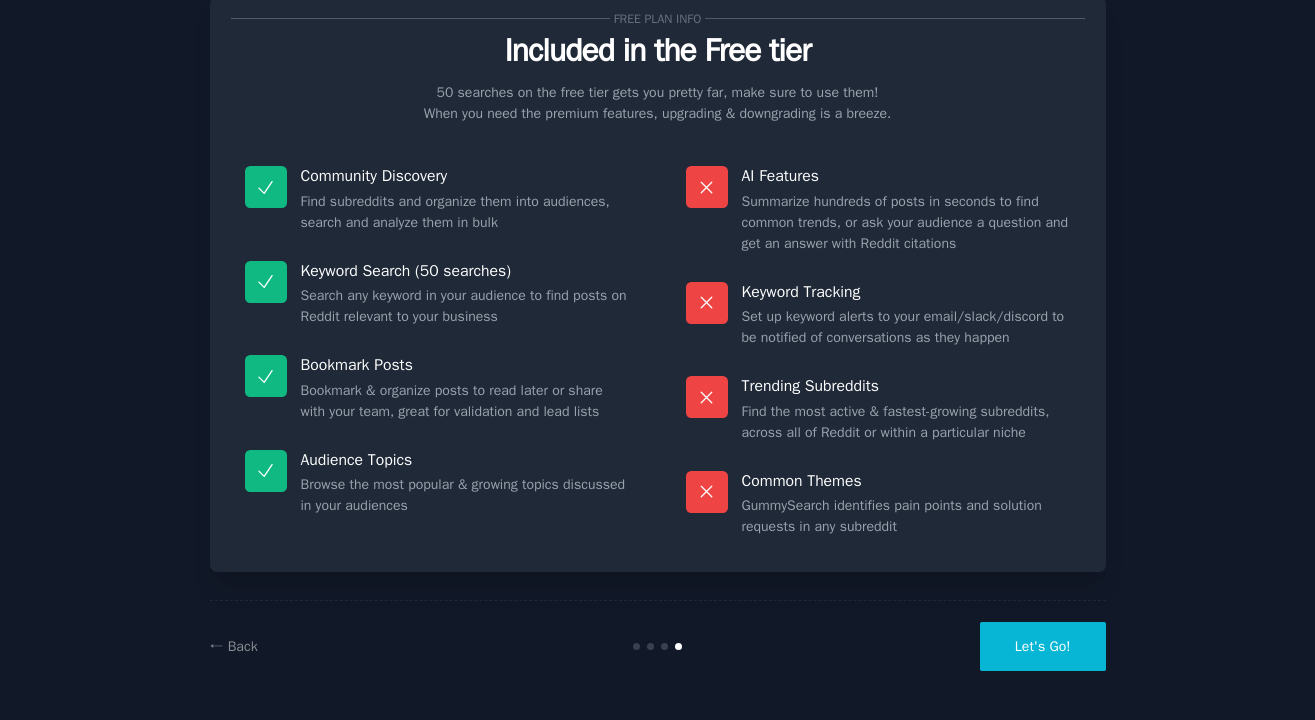 scroll, scrollTop: 59, scrollLeft: 0, axis: vertical 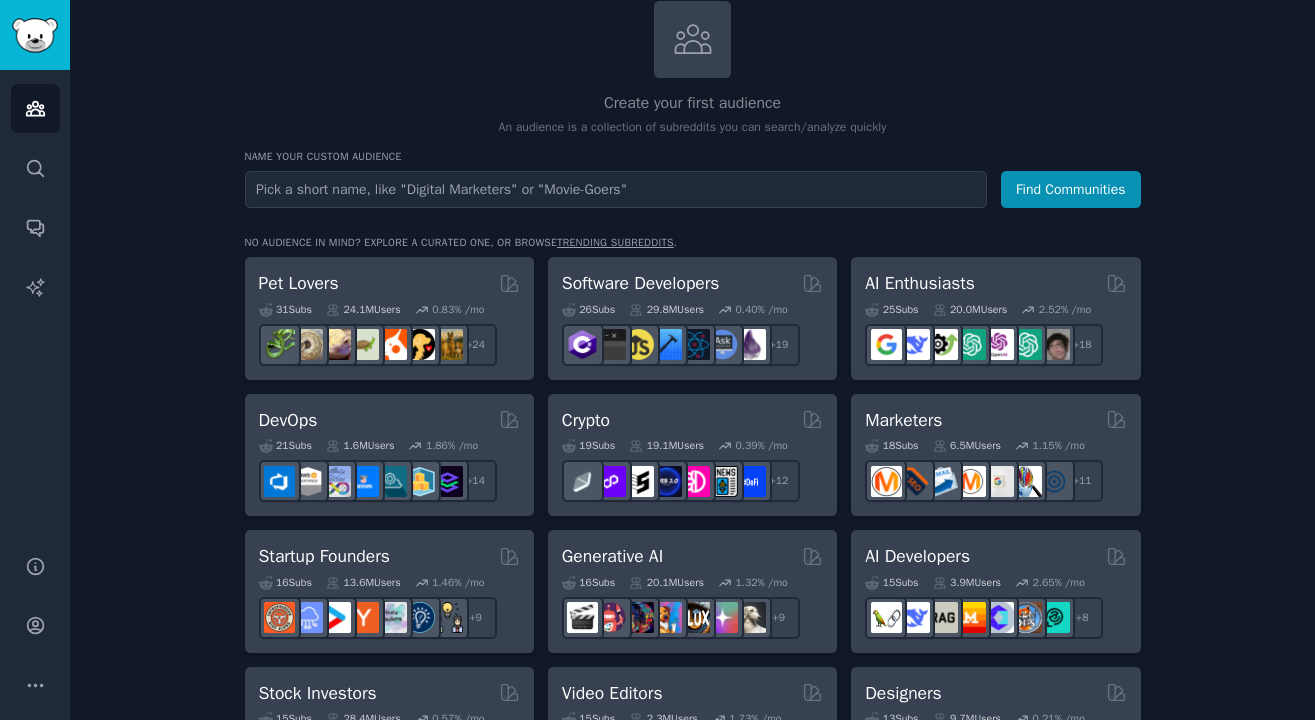 click at bounding box center (616, 189) 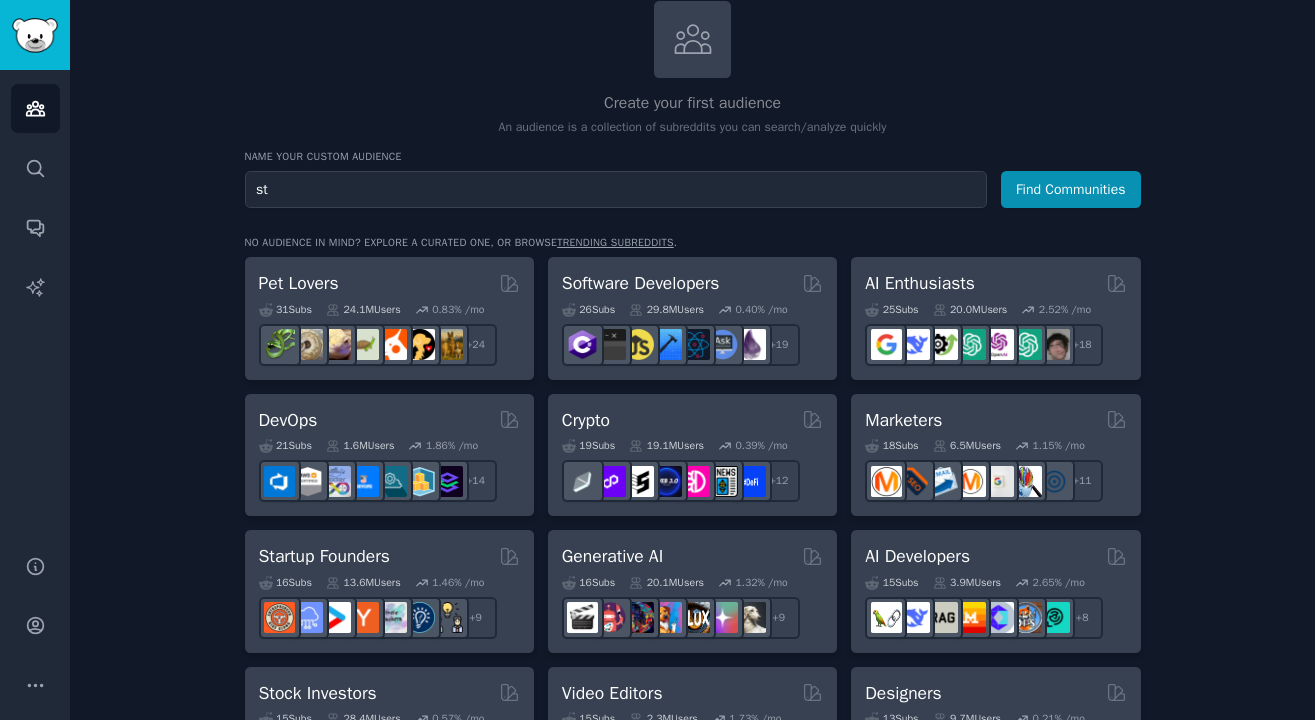type on "s" 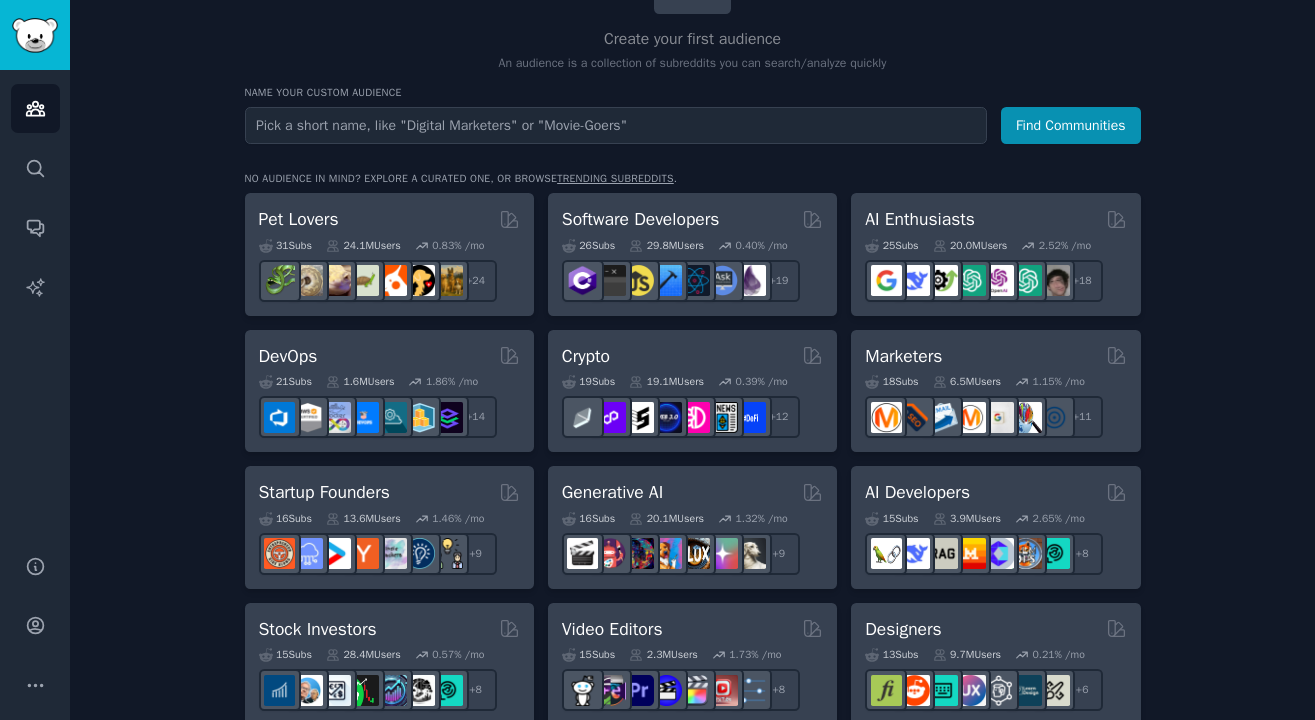 scroll, scrollTop: 0, scrollLeft: 0, axis: both 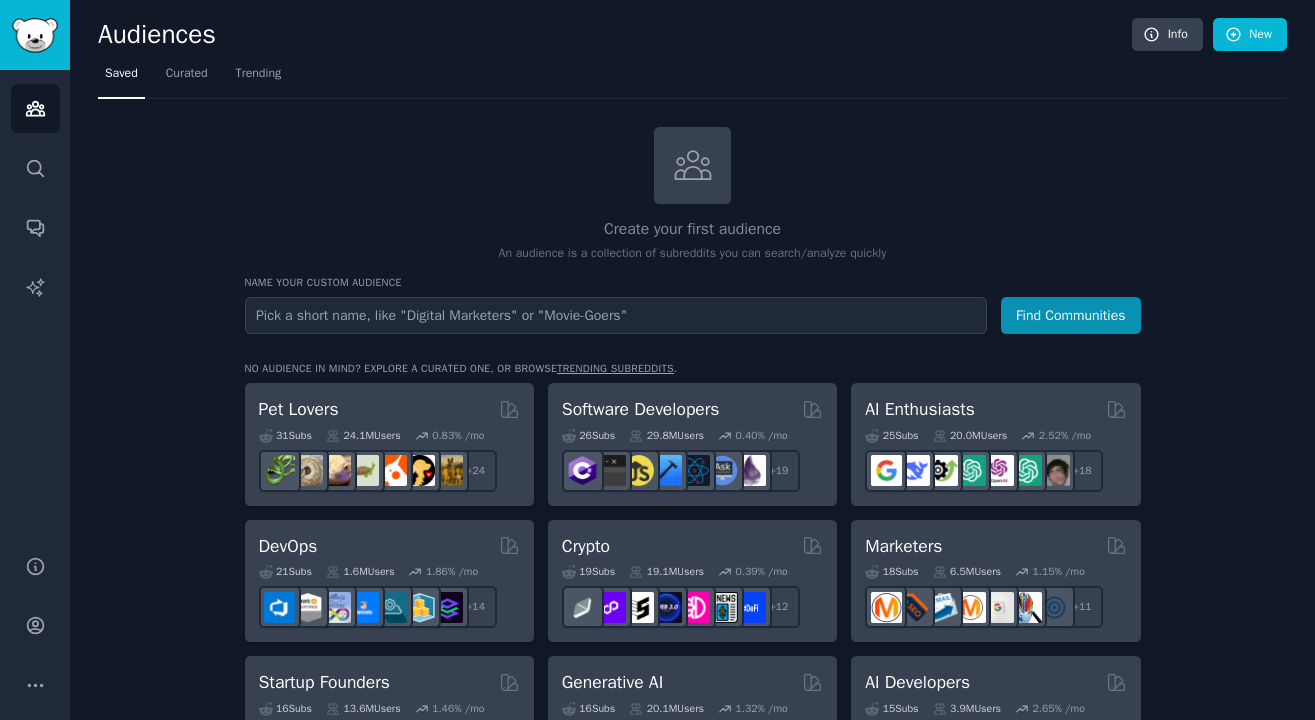click at bounding box center (616, 315) 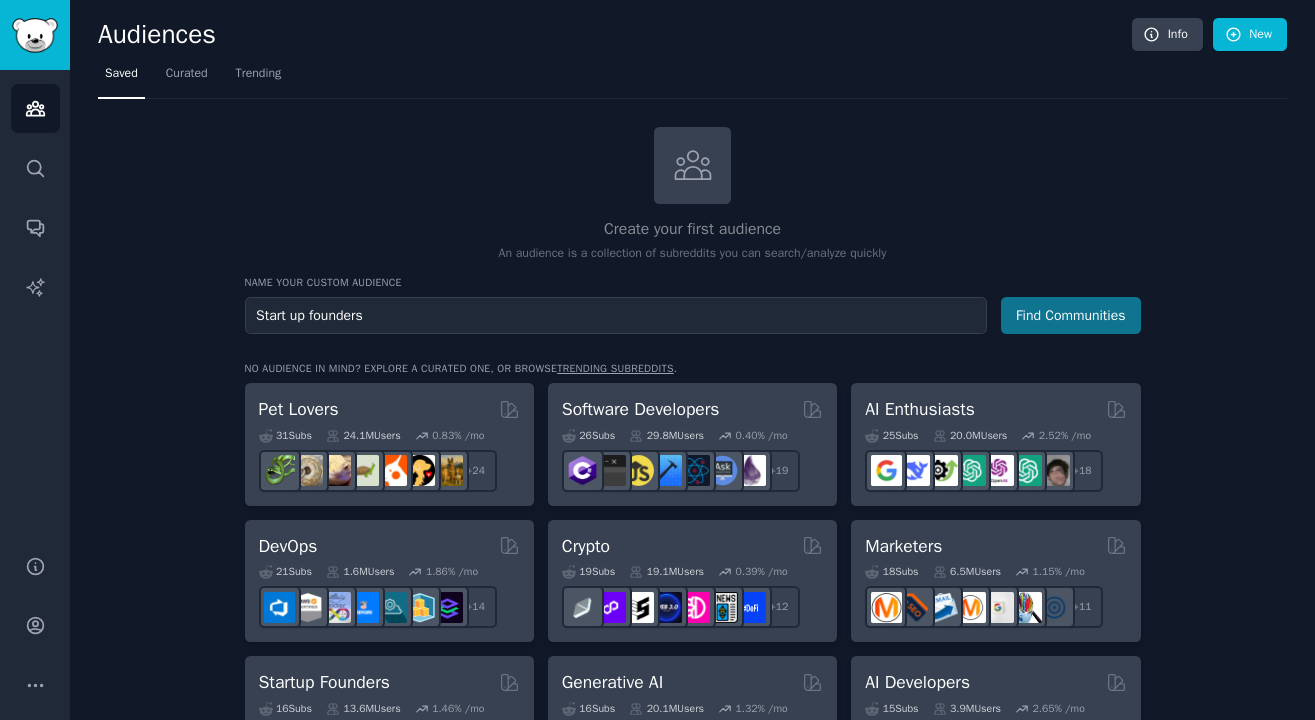 type on "Start up founders" 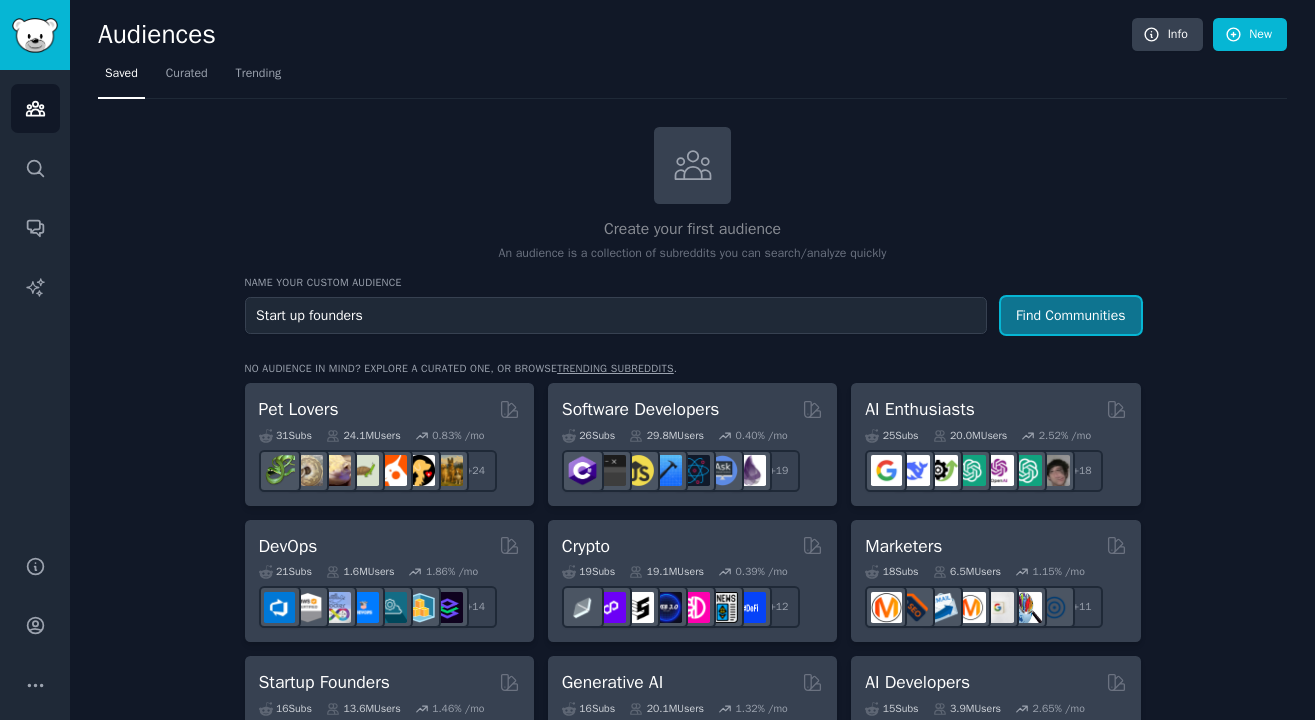 click on "Find Communities" at bounding box center [1071, 315] 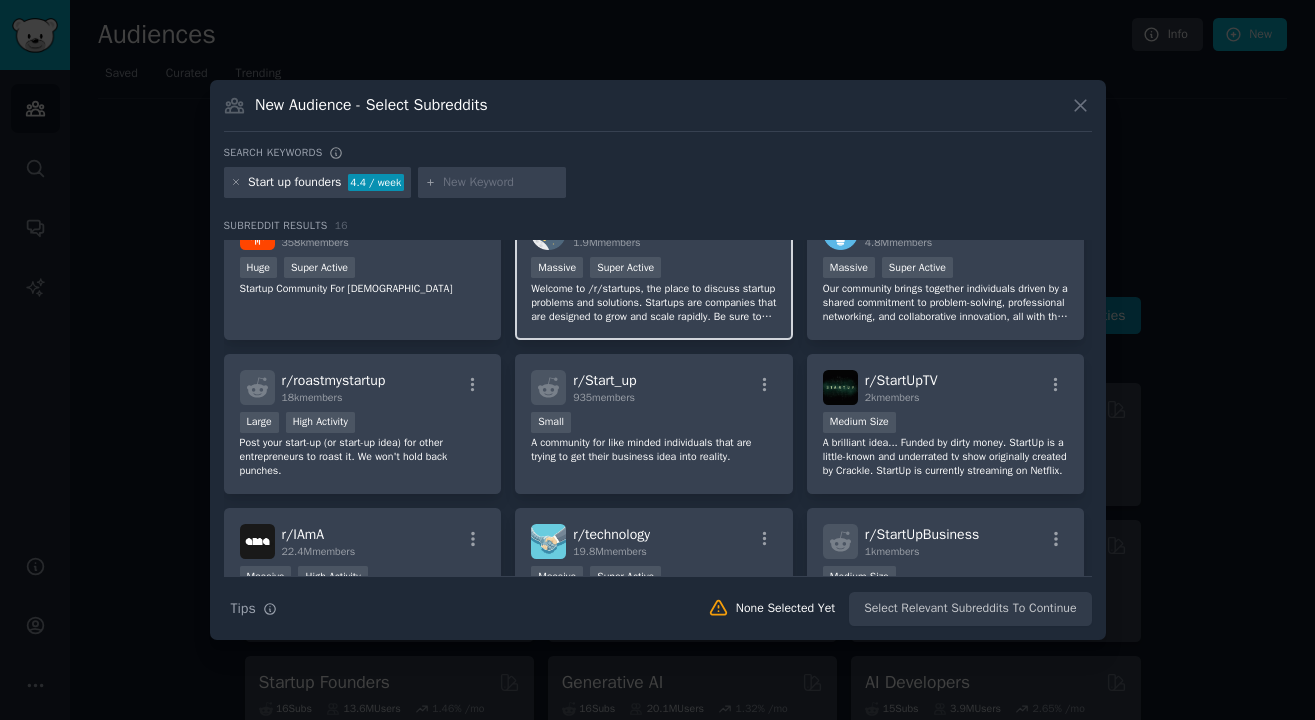 scroll, scrollTop: 0, scrollLeft: 0, axis: both 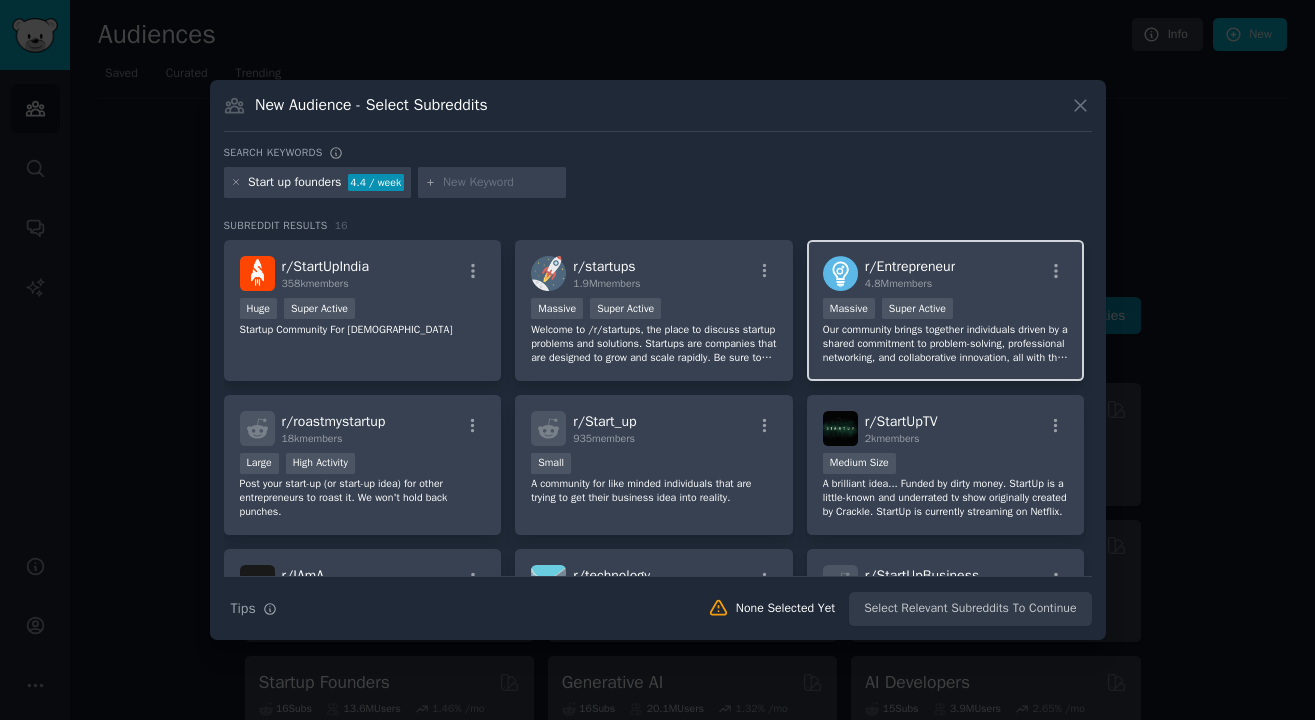 click on "Our community brings together individuals driven by a shared commitment to problem-solving, professional networking, and collaborative innovation, all with the goal of making a positive impact. We welcome a diverse range of pursuits, from side projects and small businesses to venture-backed startups and solo ventures. However, this is a space for genuine connection and exchange of ideas, not self-promotion. Please refrain from promoting personal blogs, consulting services, books, MLMs, opinions." at bounding box center (946, 344) 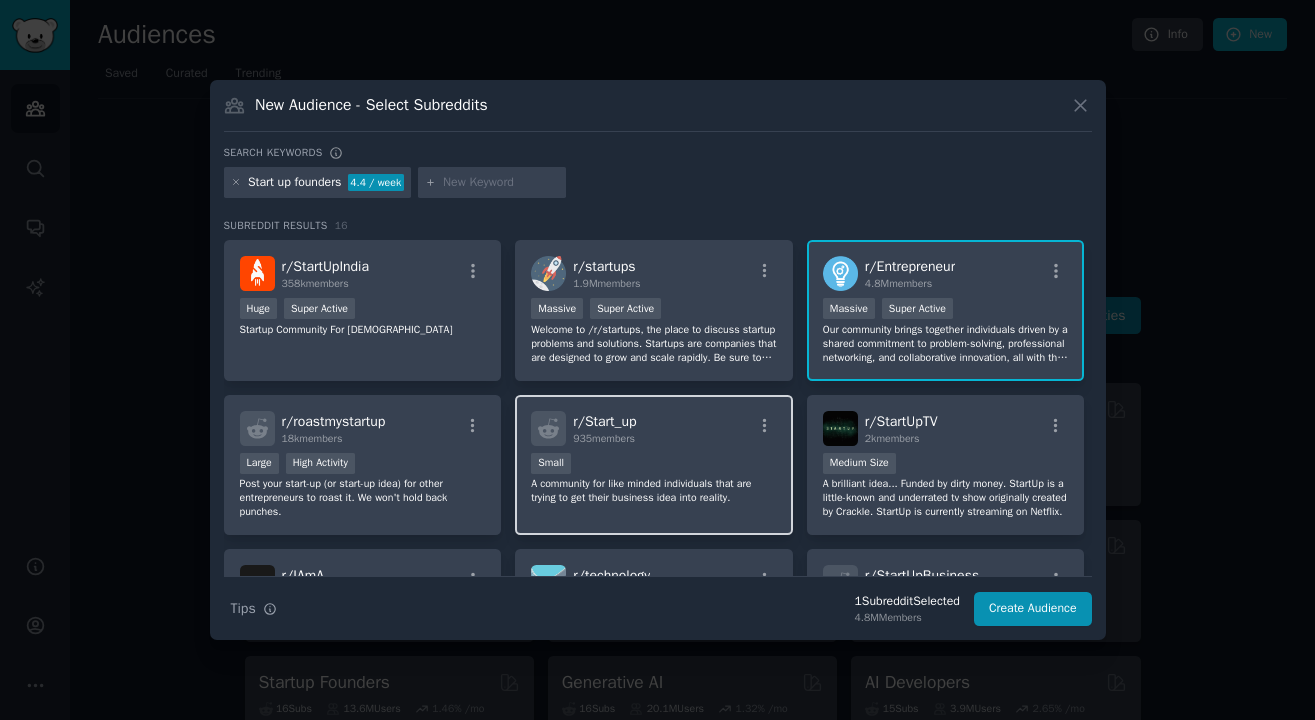 click on "A community for like minded individuals that are trying to get their business idea into reality." at bounding box center (654, 491) 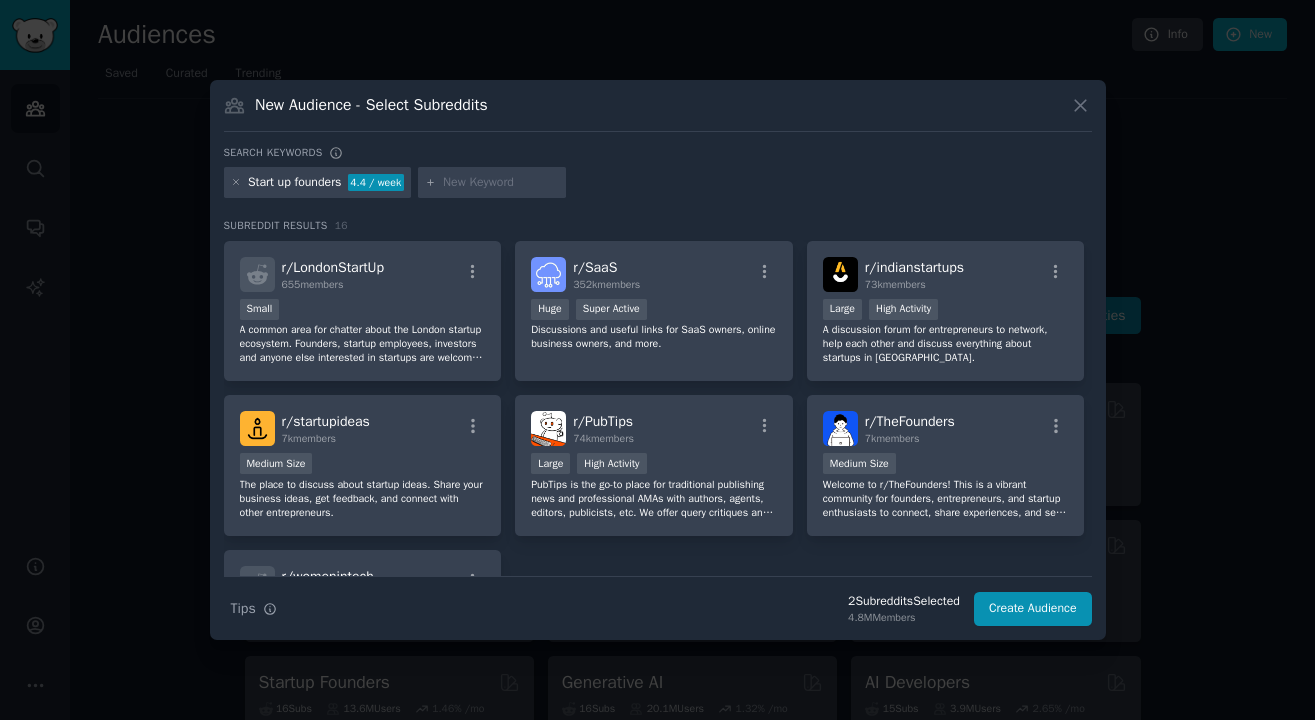 scroll, scrollTop: 464, scrollLeft: 0, axis: vertical 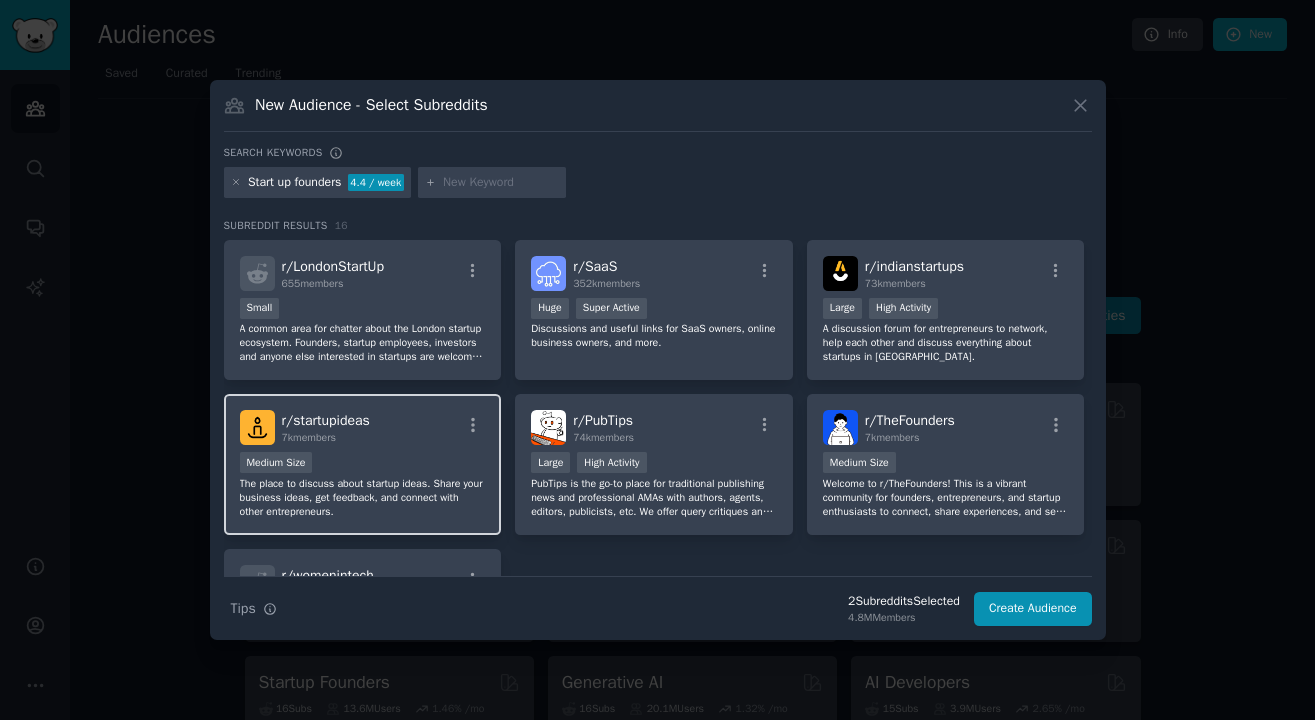 click on "The place to discuss about startup ideas. Share your business ideas, get feedback, and connect with other entrepreneurs." at bounding box center (363, 498) 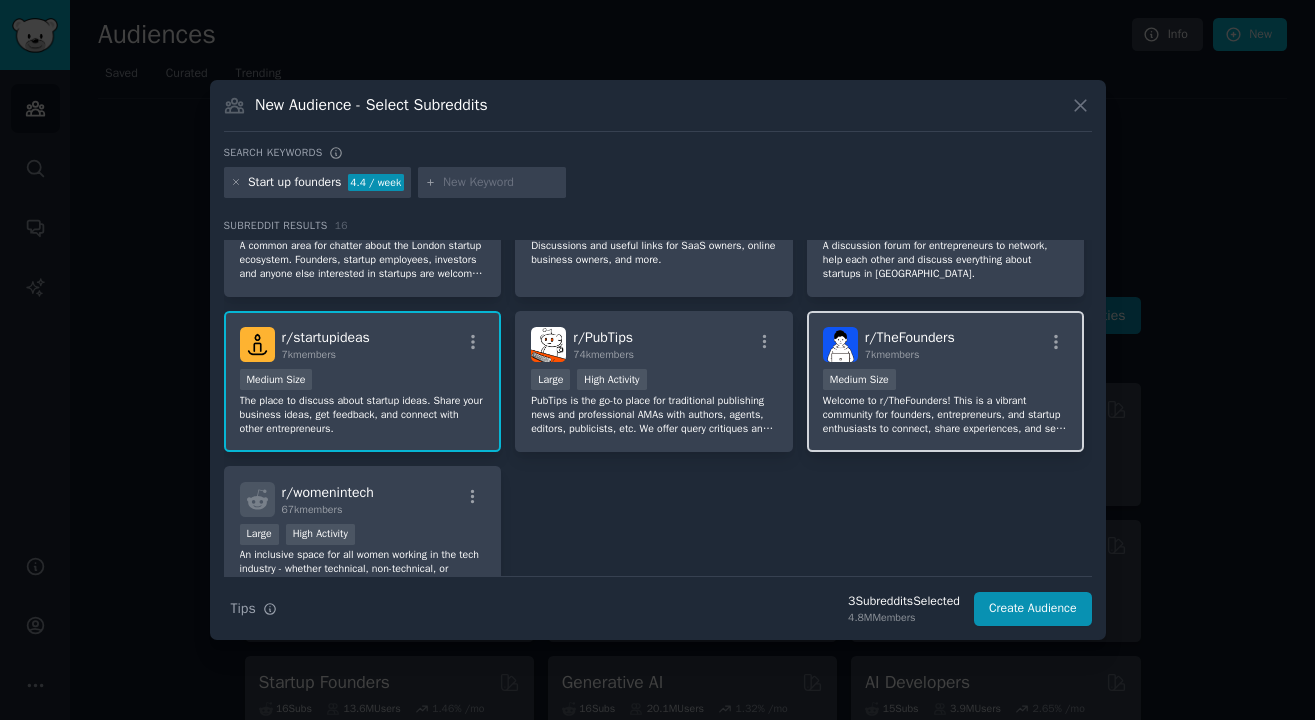 scroll, scrollTop: 565, scrollLeft: 0, axis: vertical 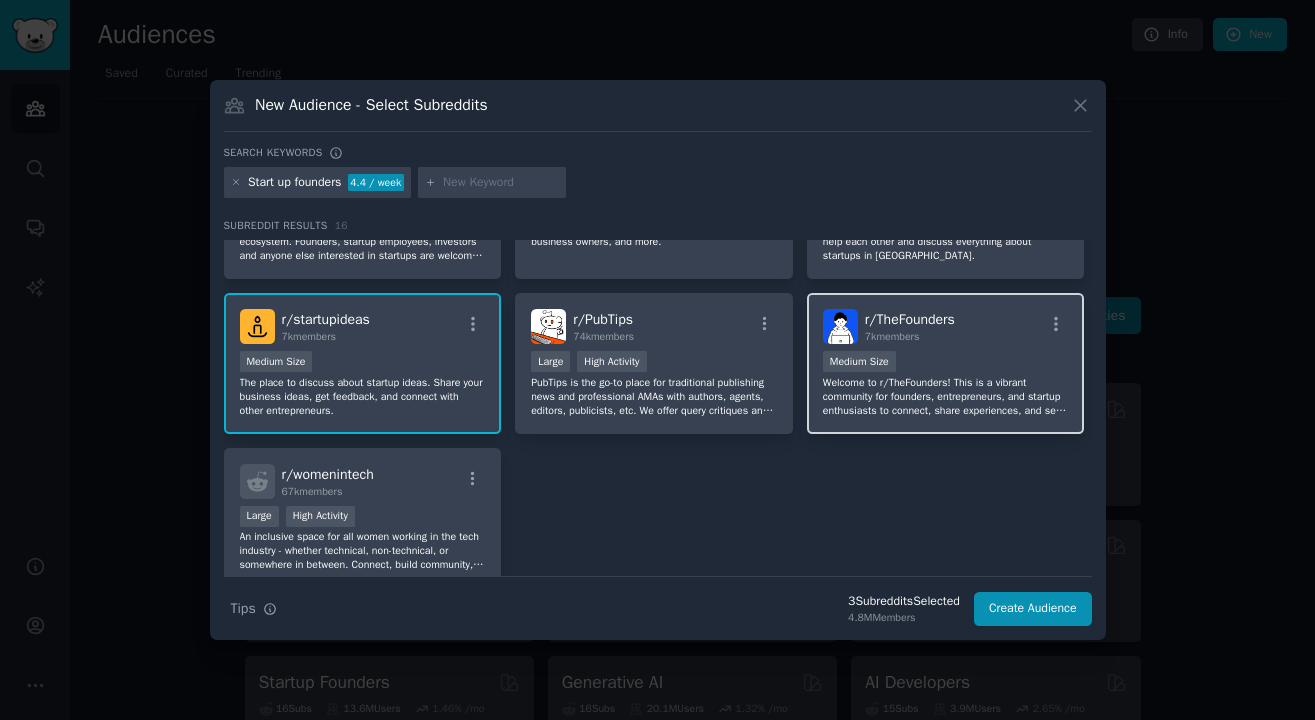 click on "Welcome to r/TheFounders! This is a vibrant community for founders, entrepreneurs, and startup enthusiasts to connect, share experiences, and seek advice." at bounding box center [946, 397] 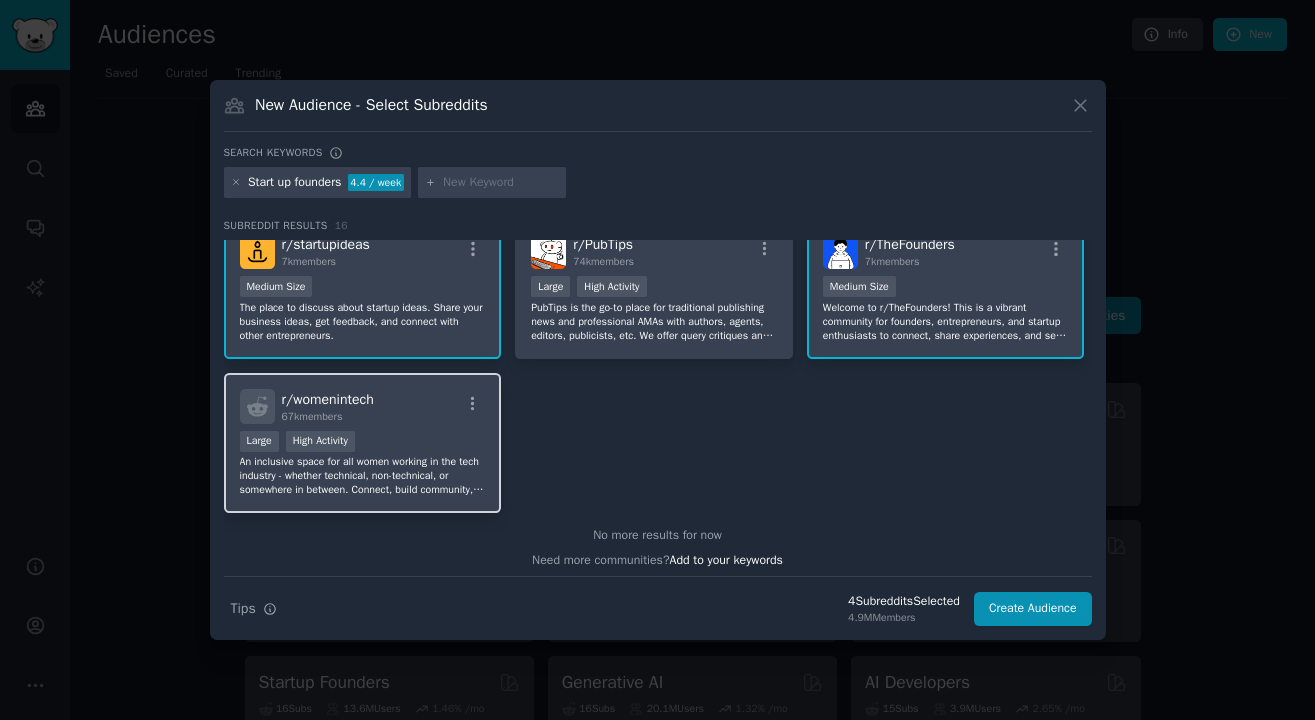 scroll, scrollTop: 637, scrollLeft: 0, axis: vertical 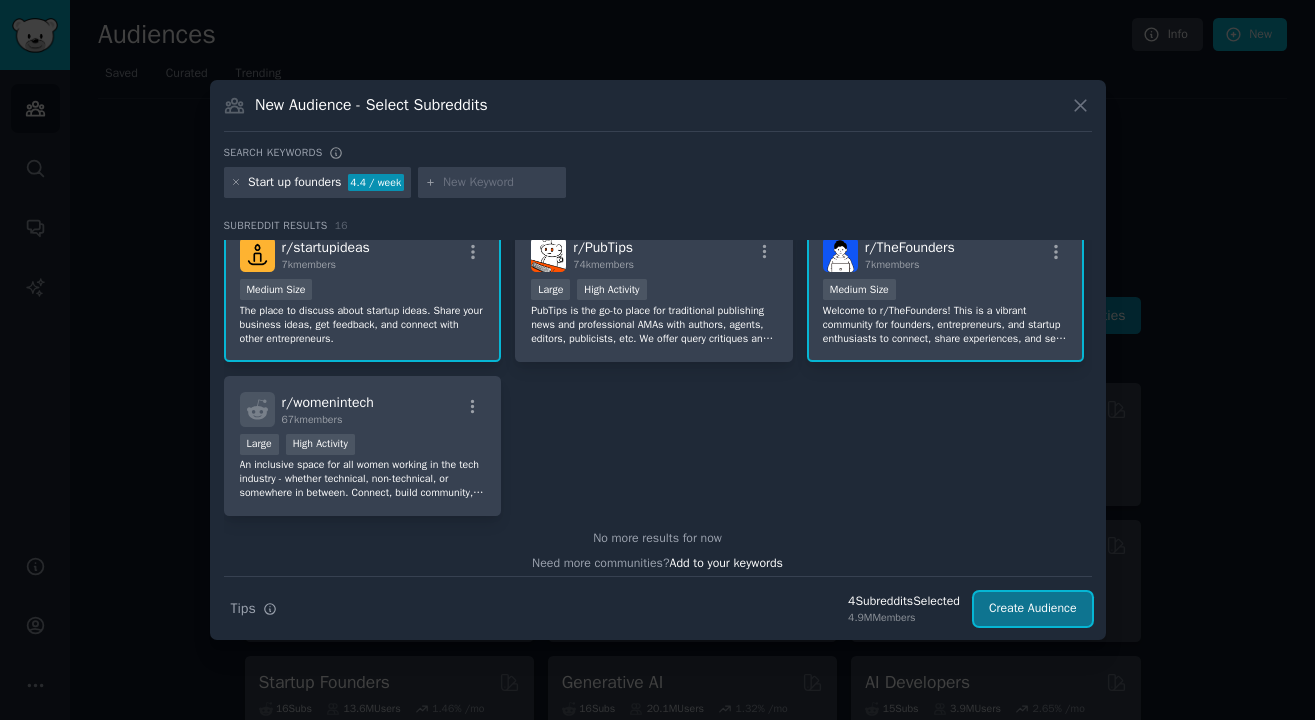 click on "Create Audience" at bounding box center [1033, 609] 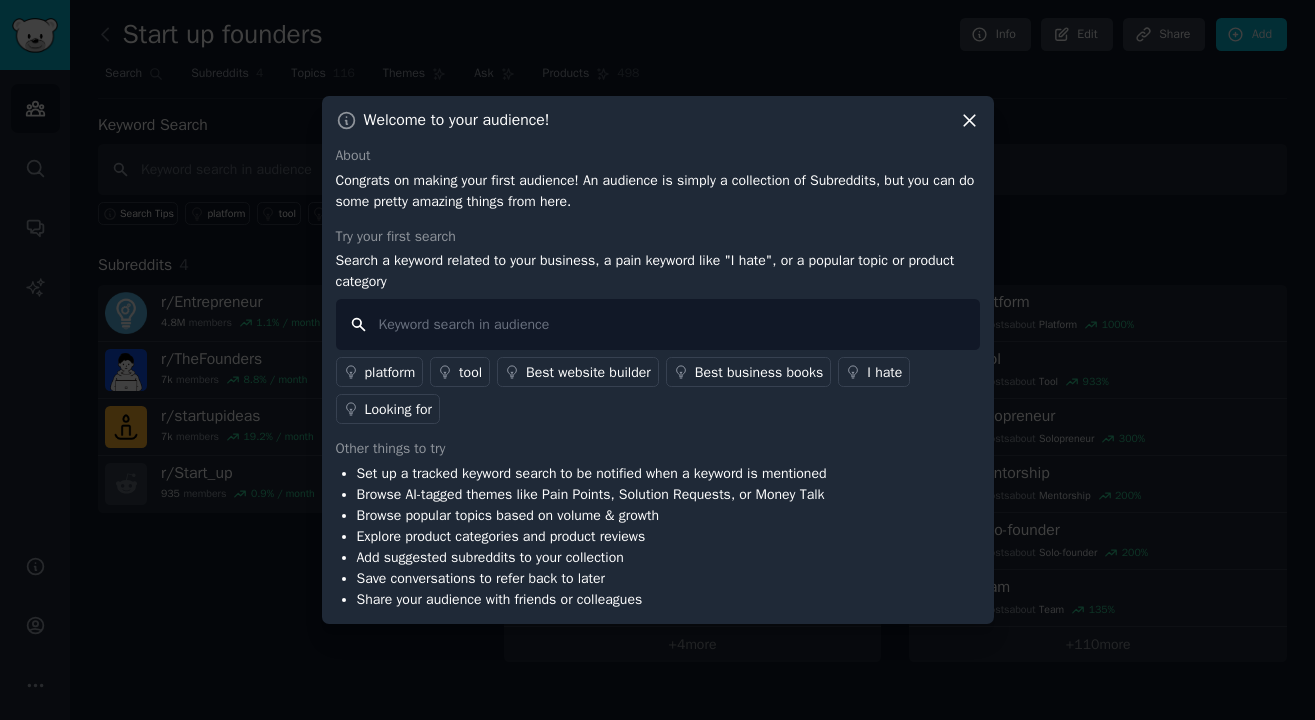 click at bounding box center [658, 324] 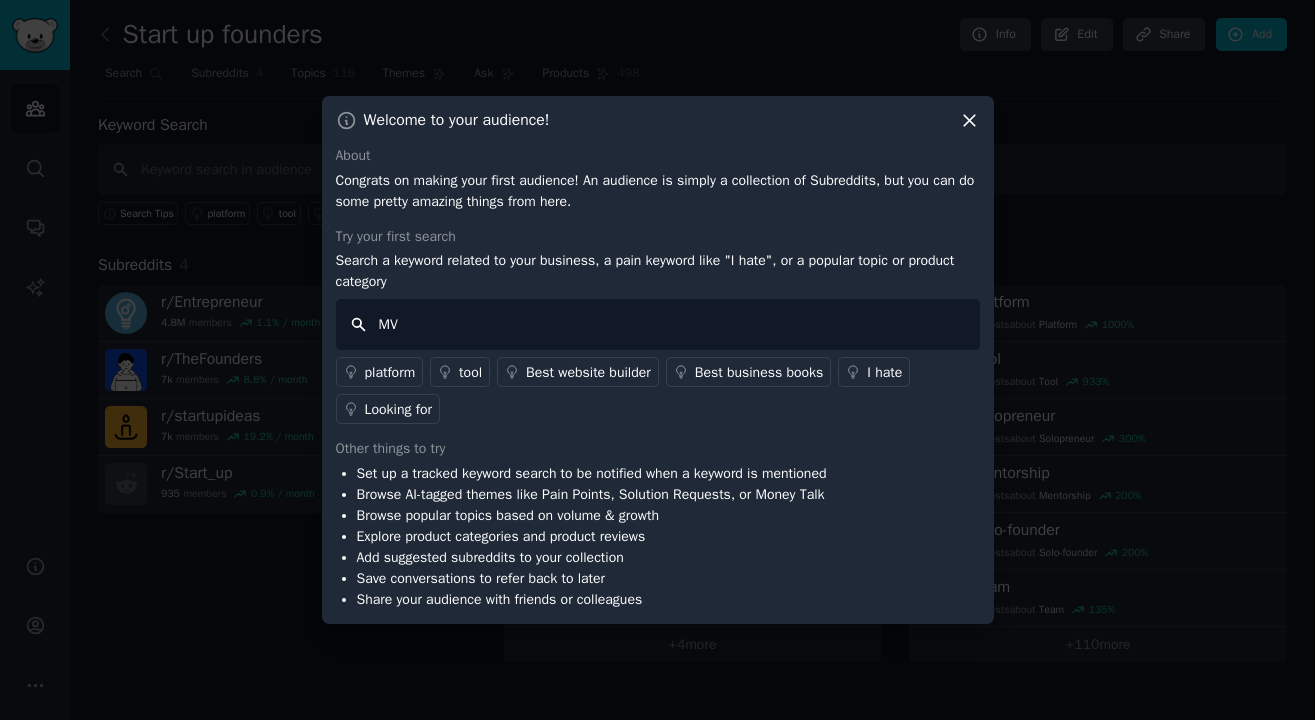 type on "MVP" 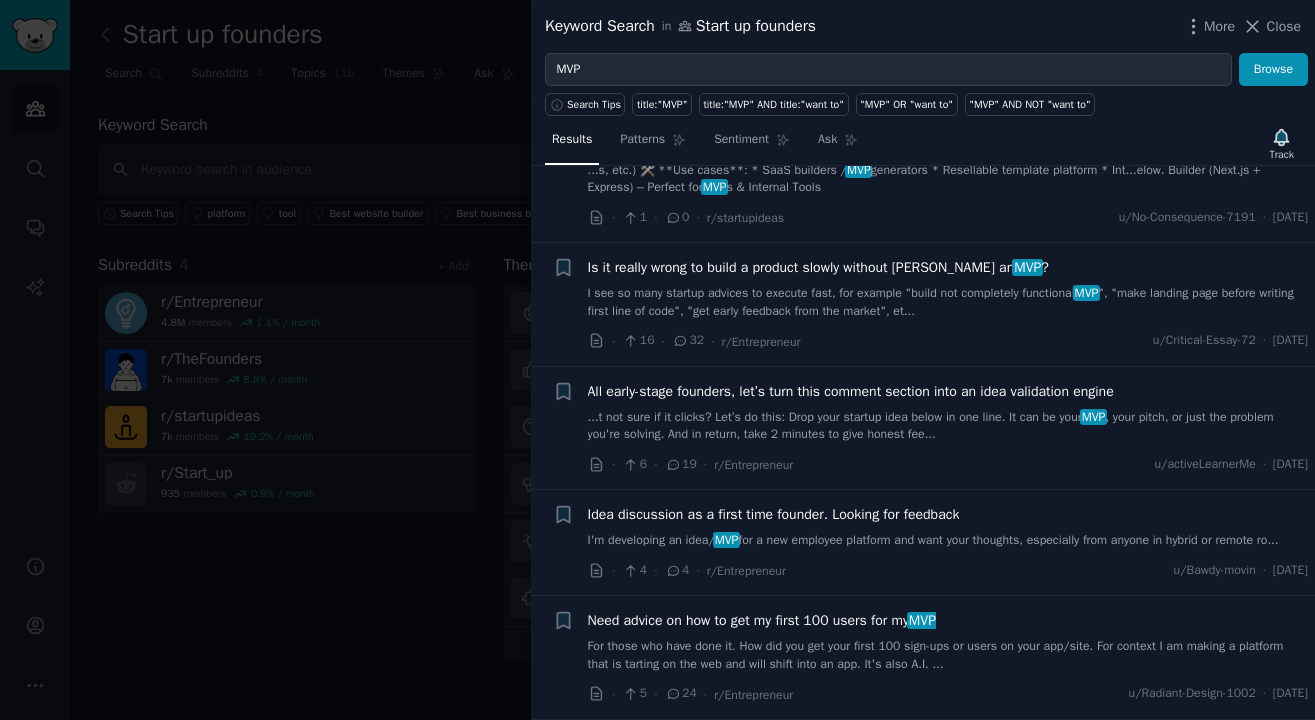scroll, scrollTop: 1072, scrollLeft: 0, axis: vertical 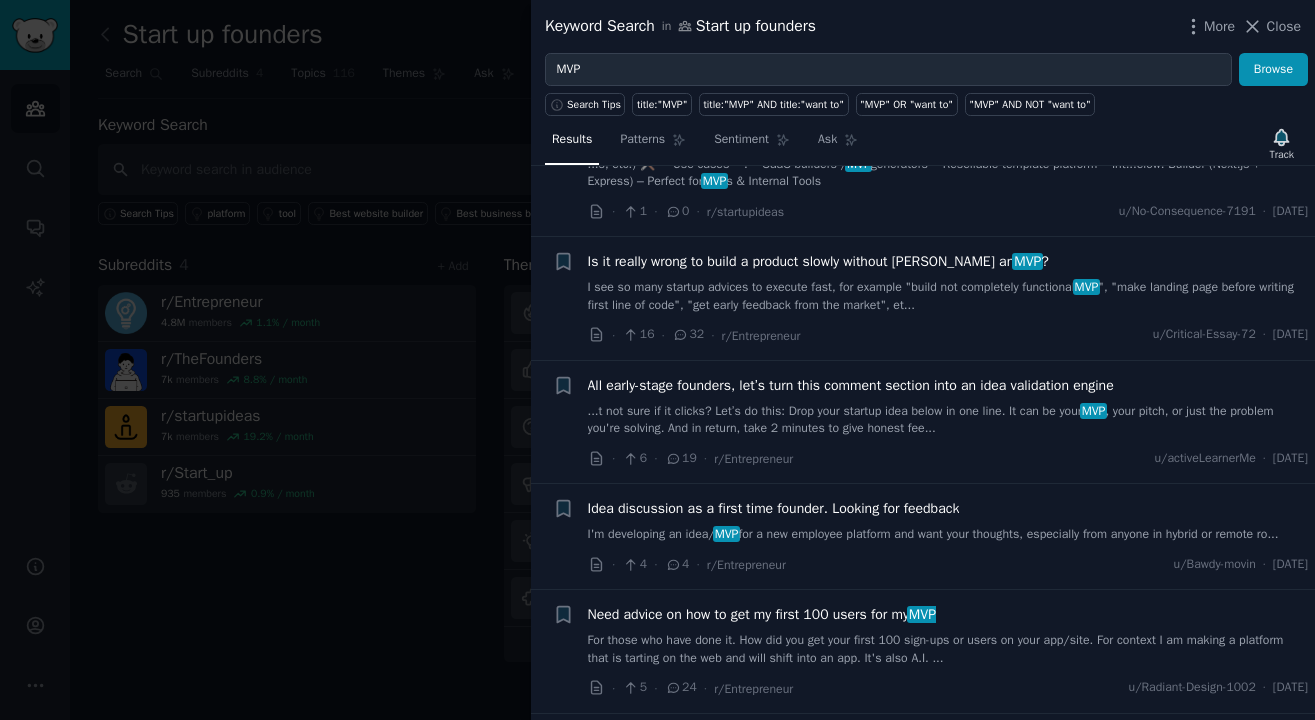 click at bounding box center [657, 360] 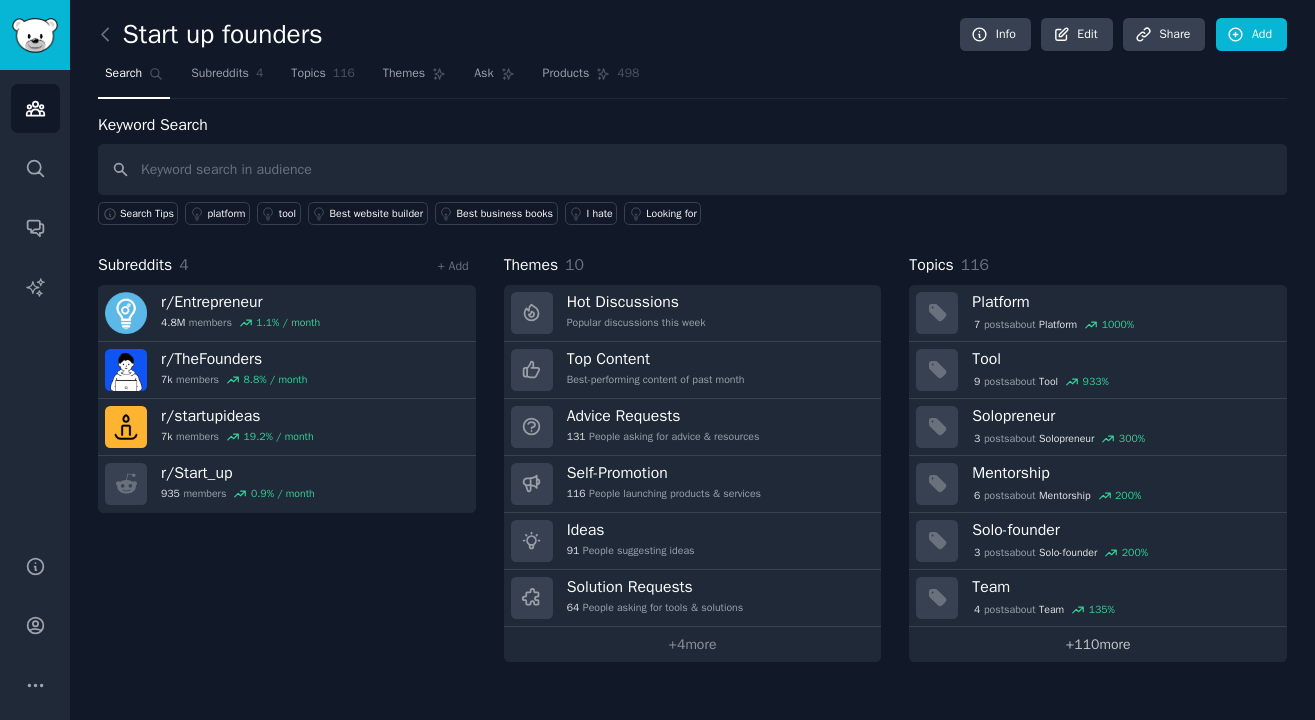 click on "+  110  more" at bounding box center (1098, 644) 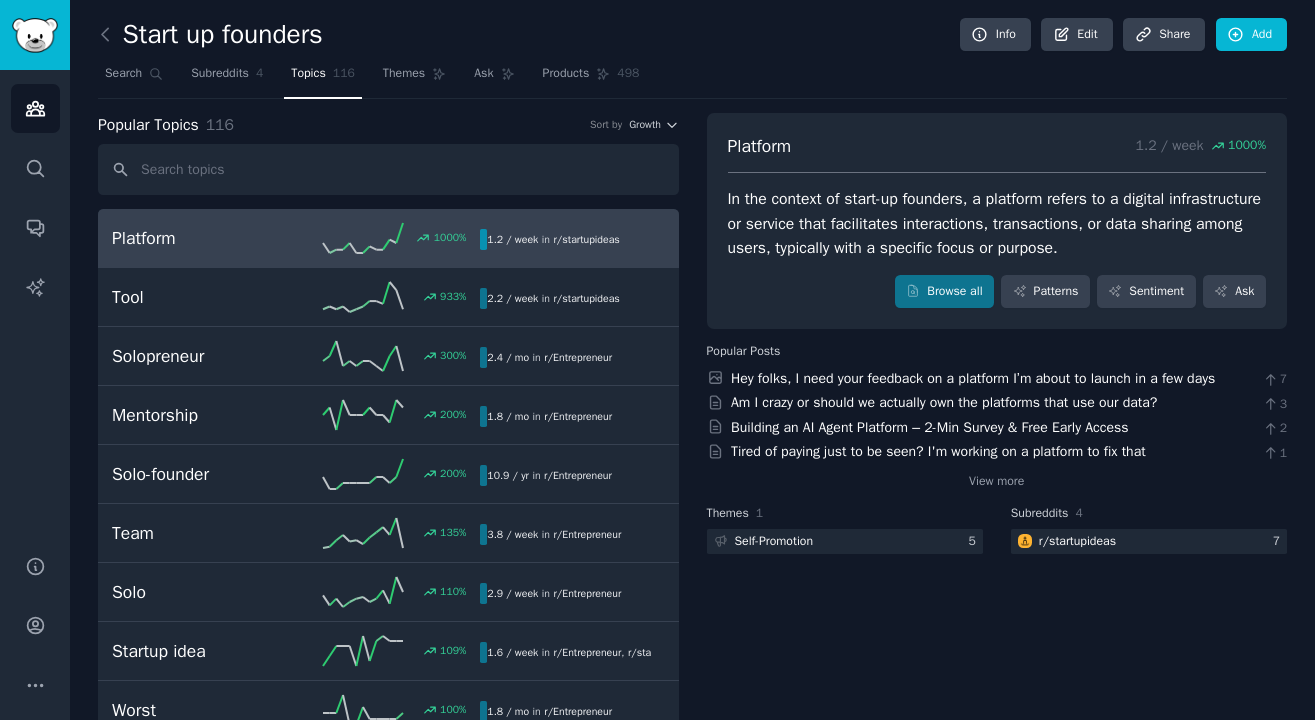 click on "1000 %" at bounding box center (388, 238) 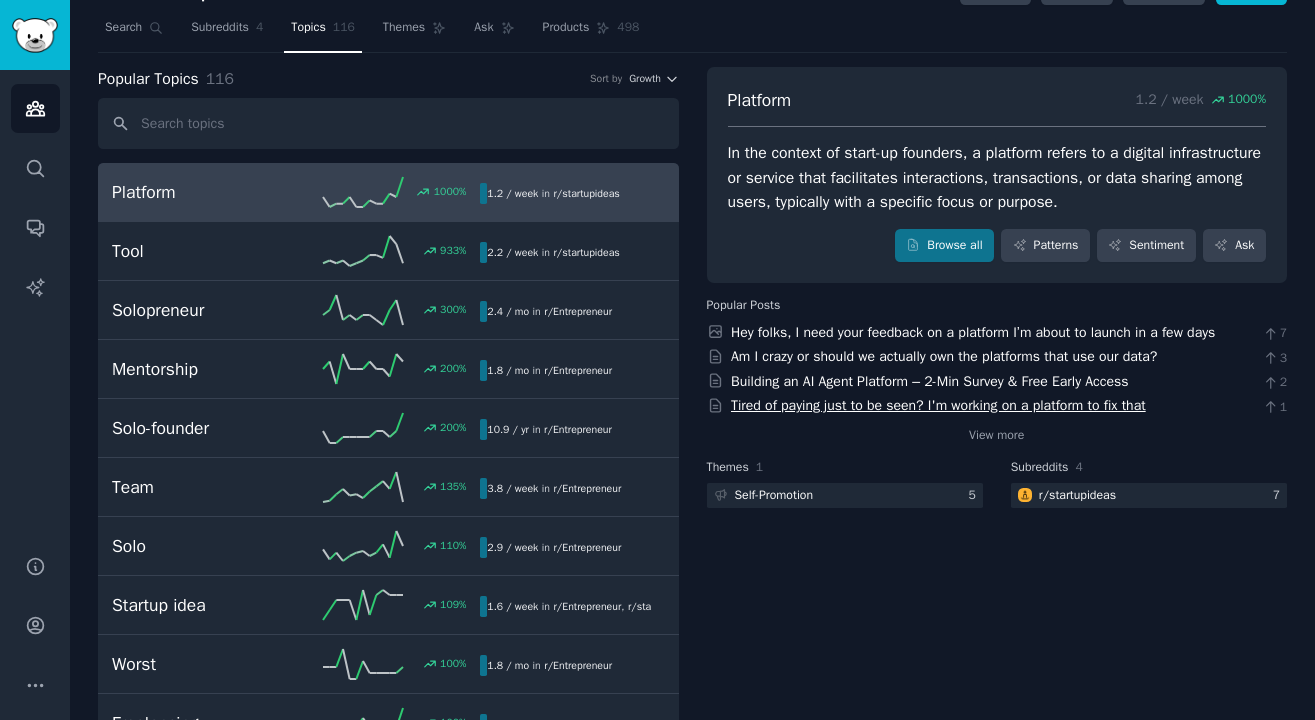 scroll, scrollTop: 52, scrollLeft: 0, axis: vertical 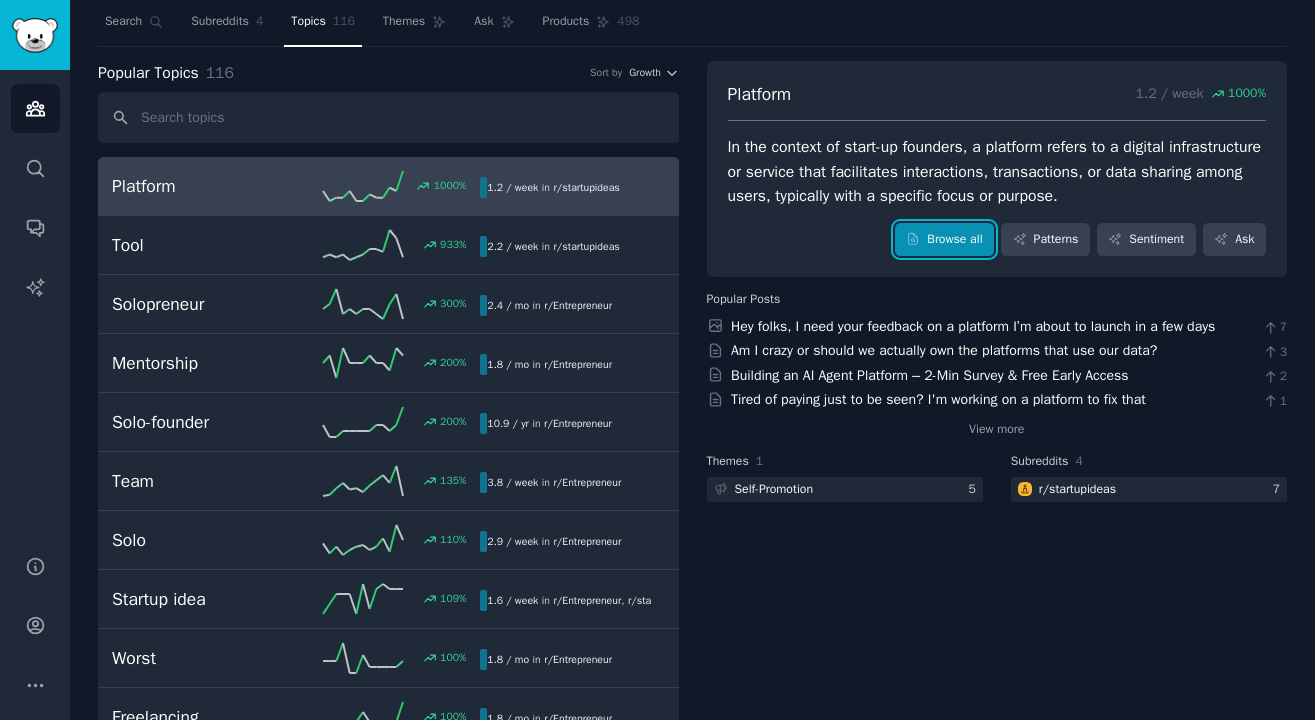 click on "Browse all" at bounding box center (944, 240) 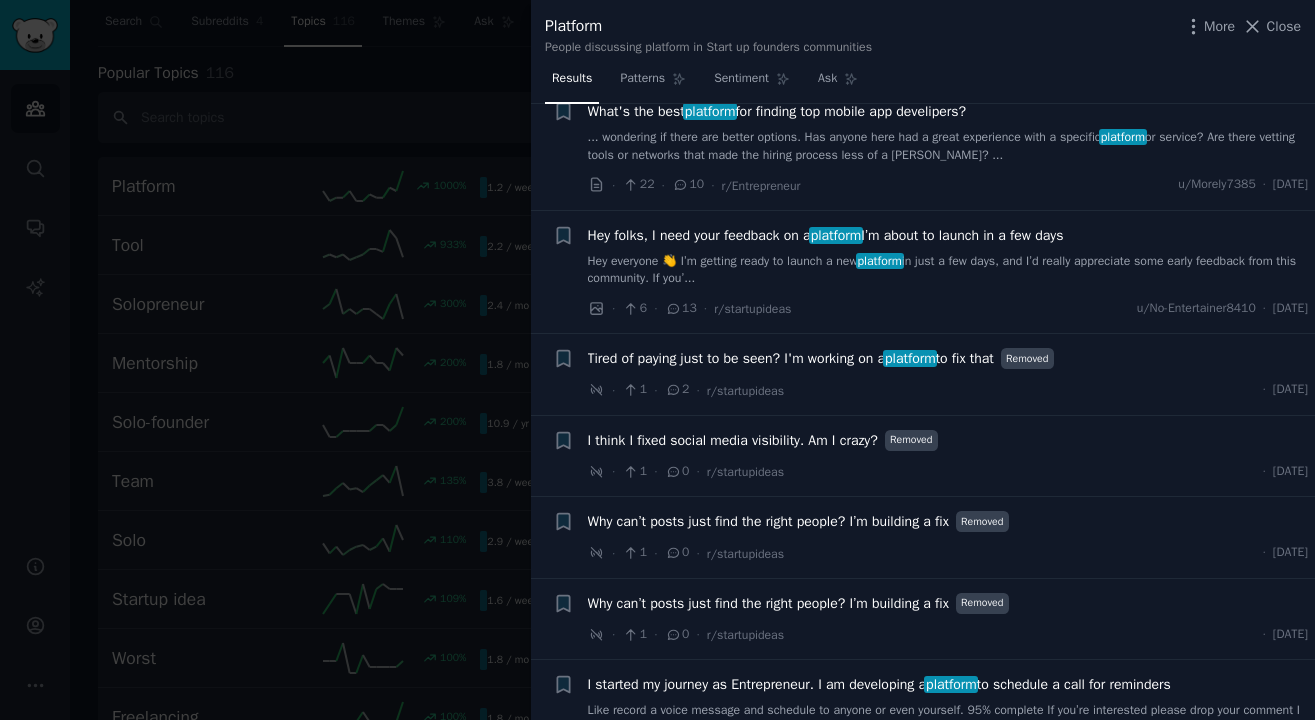 scroll, scrollTop: 262, scrollLeft: 0, axis: vertical 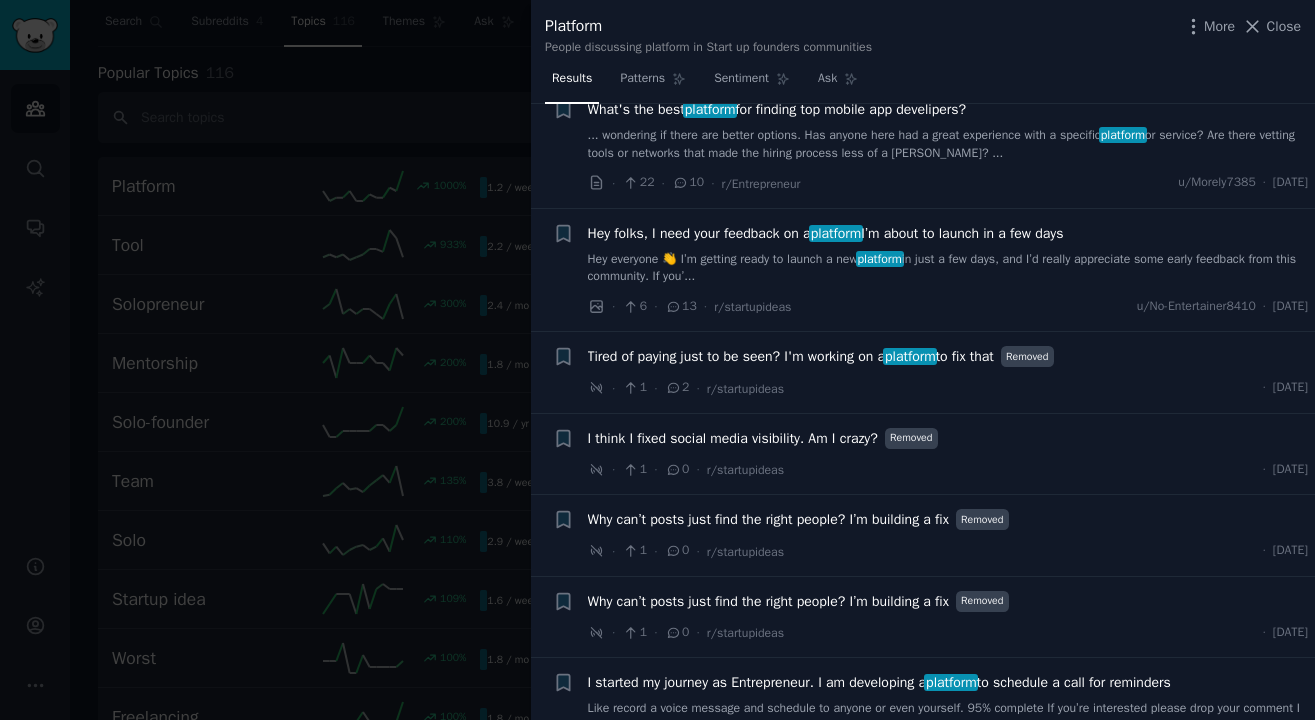 click on "Tired of paying just to be seen? I'm working on a  platform  to fix that" at bounding box center [791, 356] 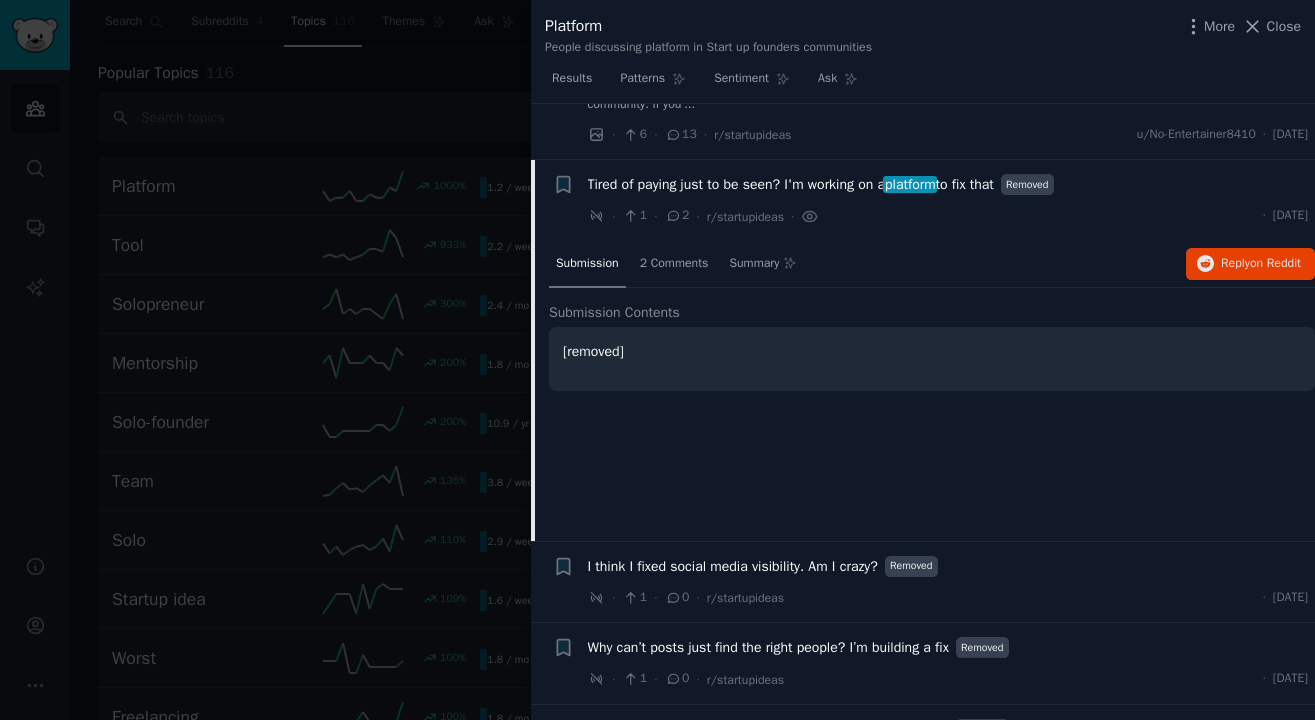 scroll, scrollTop: 490, scrollLeft: 0, axis: vertical 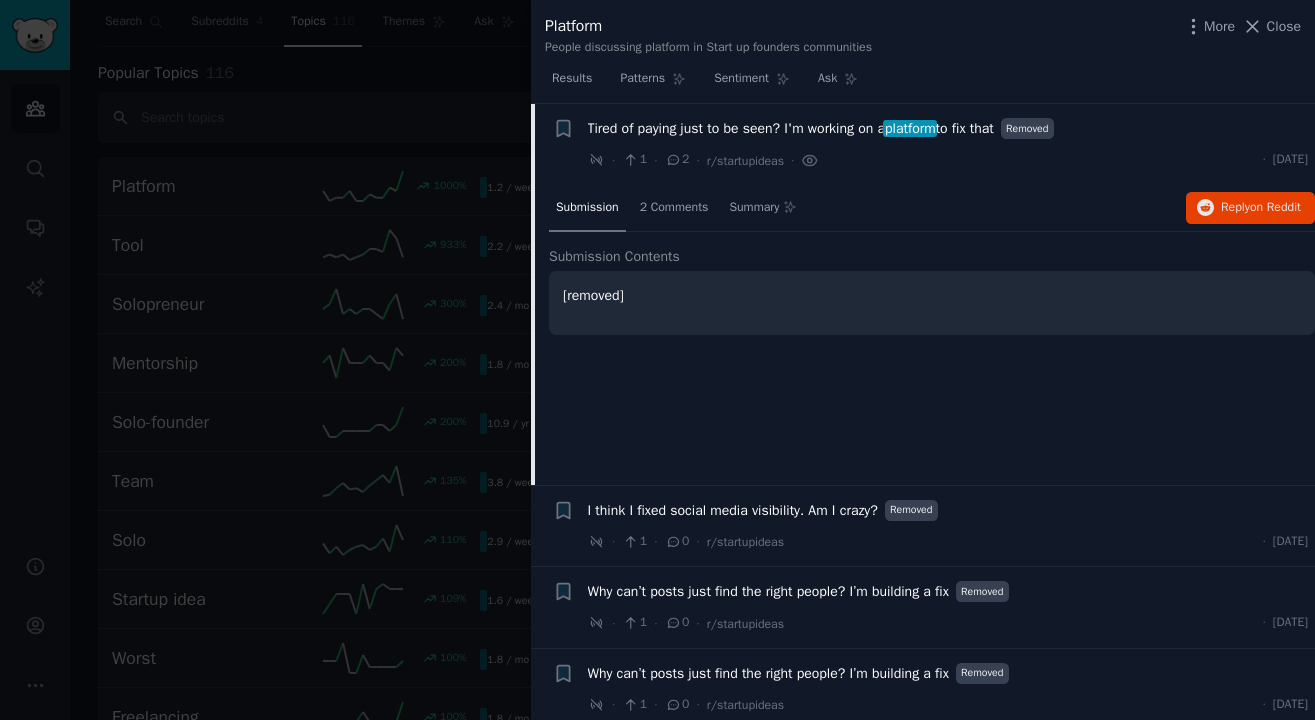 click on "Tired of paying just to be seen? I'm working on a  platform  to fix that" at bounding box center [791, 128] 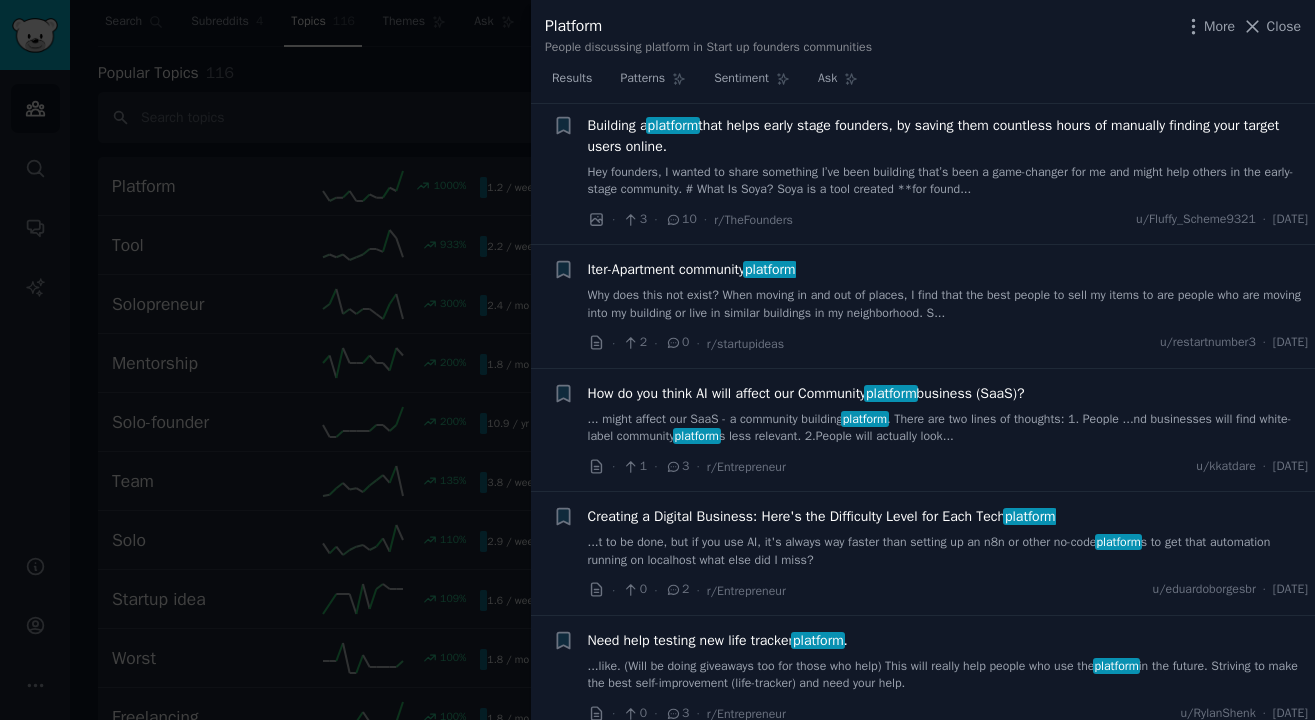 scroll, scrollTop: 961, scrollLeft: 0, axis: vertical 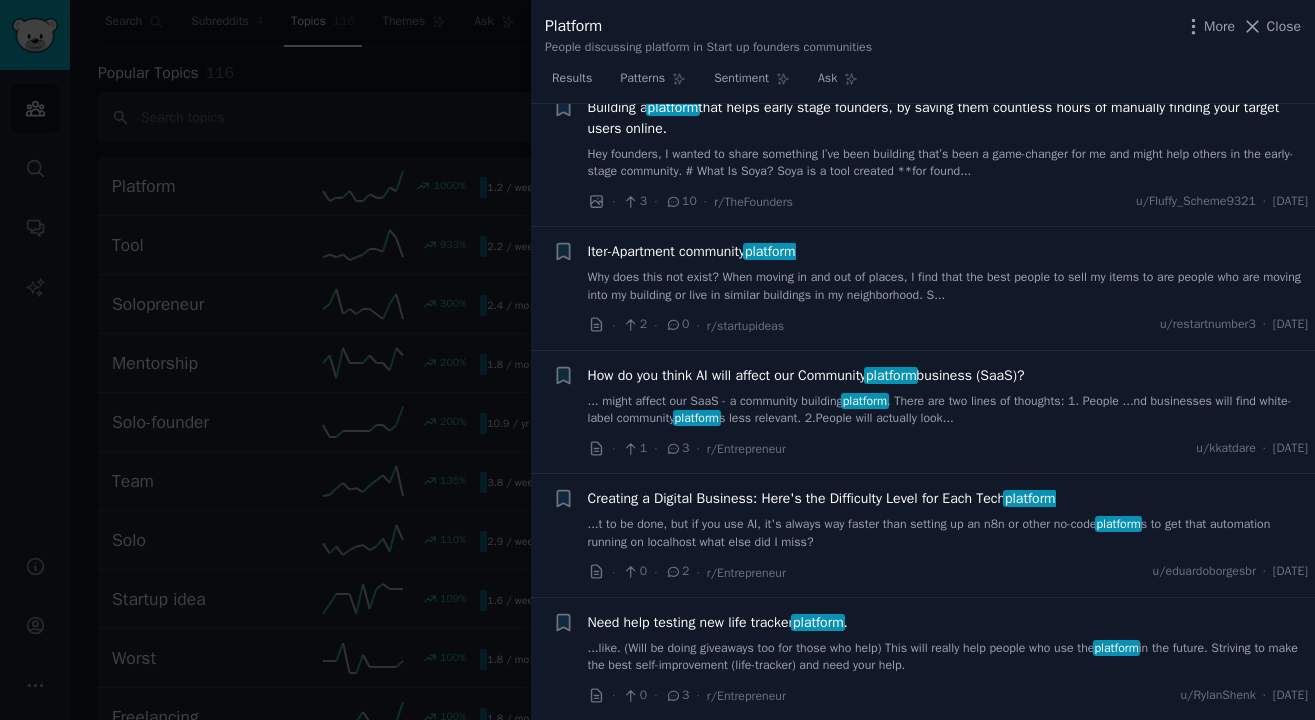 click on "Creating a Digital Business: Here's the Difficulty Level for Each Tech  platform" at bounding box center (822, 498) 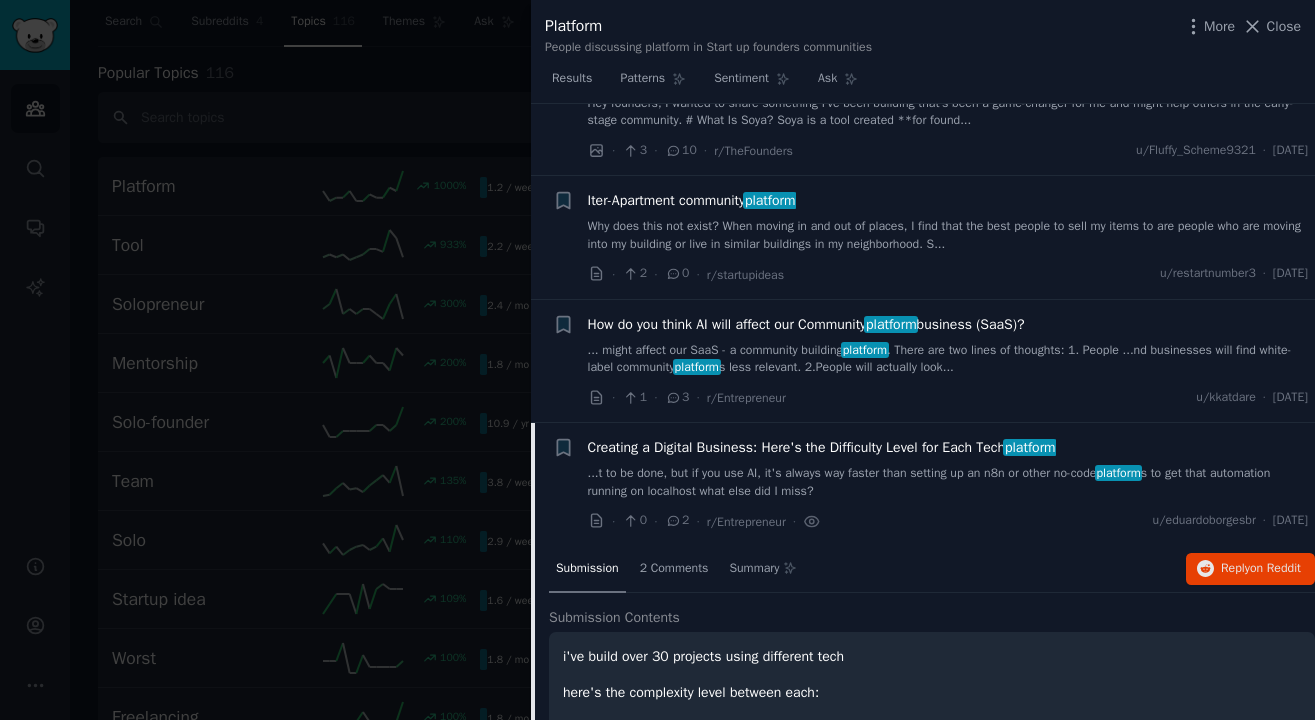 scroll, scrollTop: 1034, scrollLeft: 0, axis: vertical 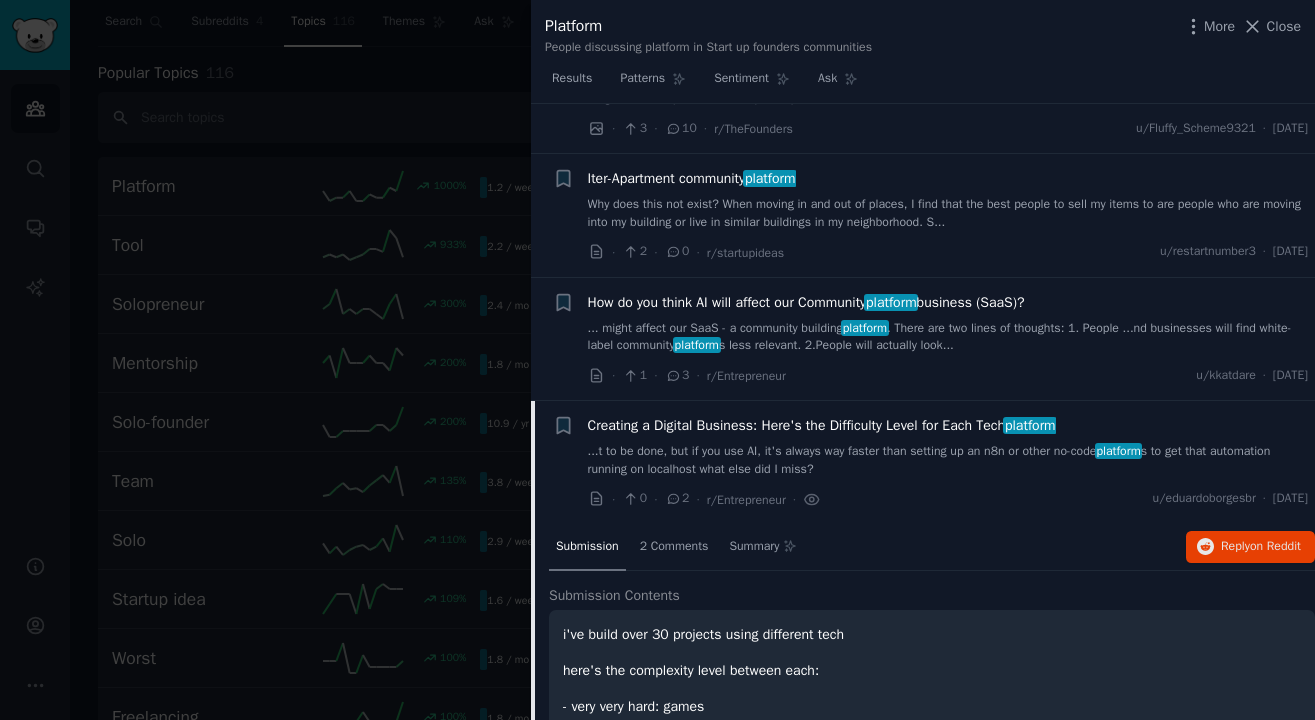 click at bounding box center (657, 360) 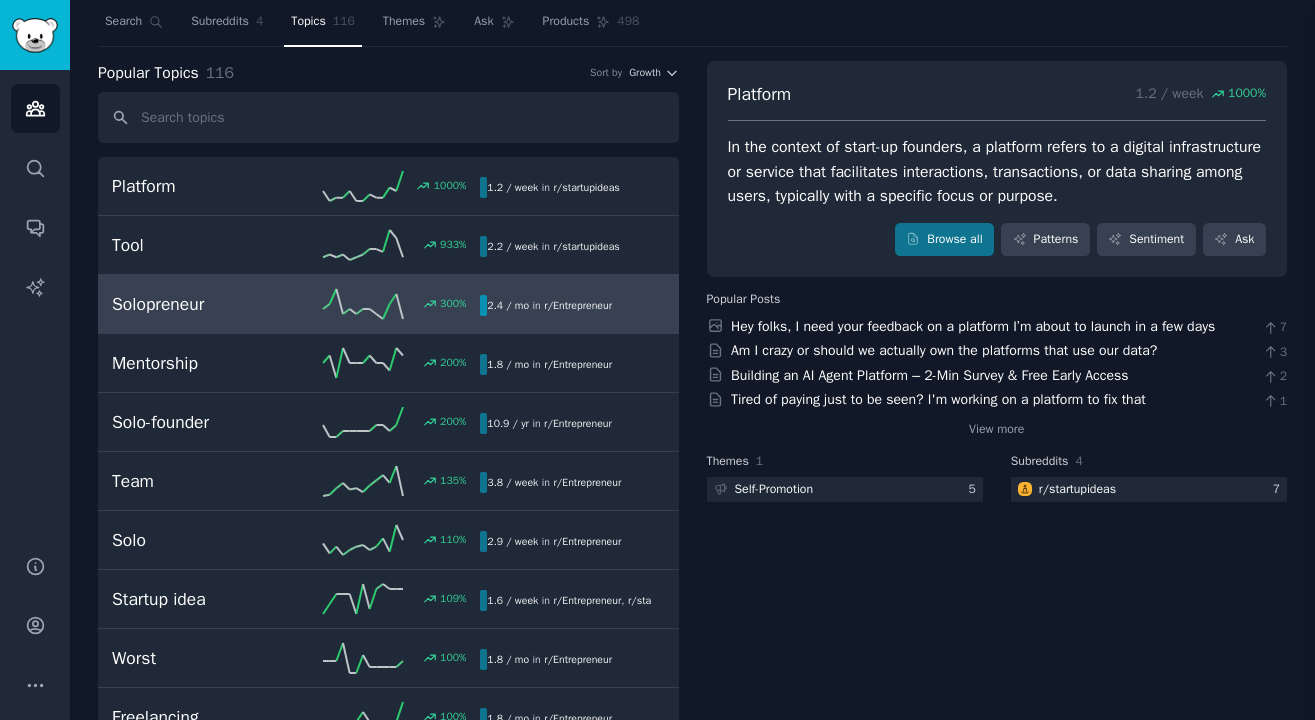 click on "Solopreneur 300 % 2.4 / mo  in    r/ Entrepreneur" at bounding box center [388, 304] 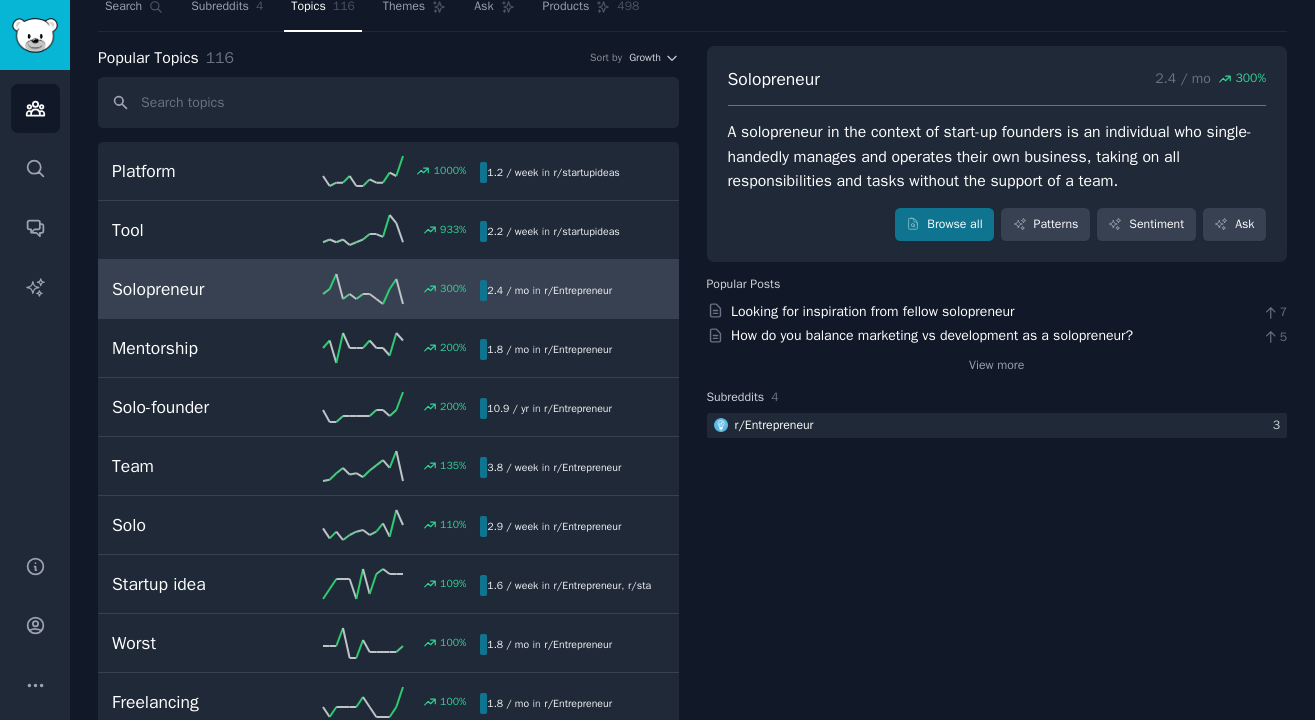 scroll, scrollTop: 70, scrollLeft: 0, axis: vertical 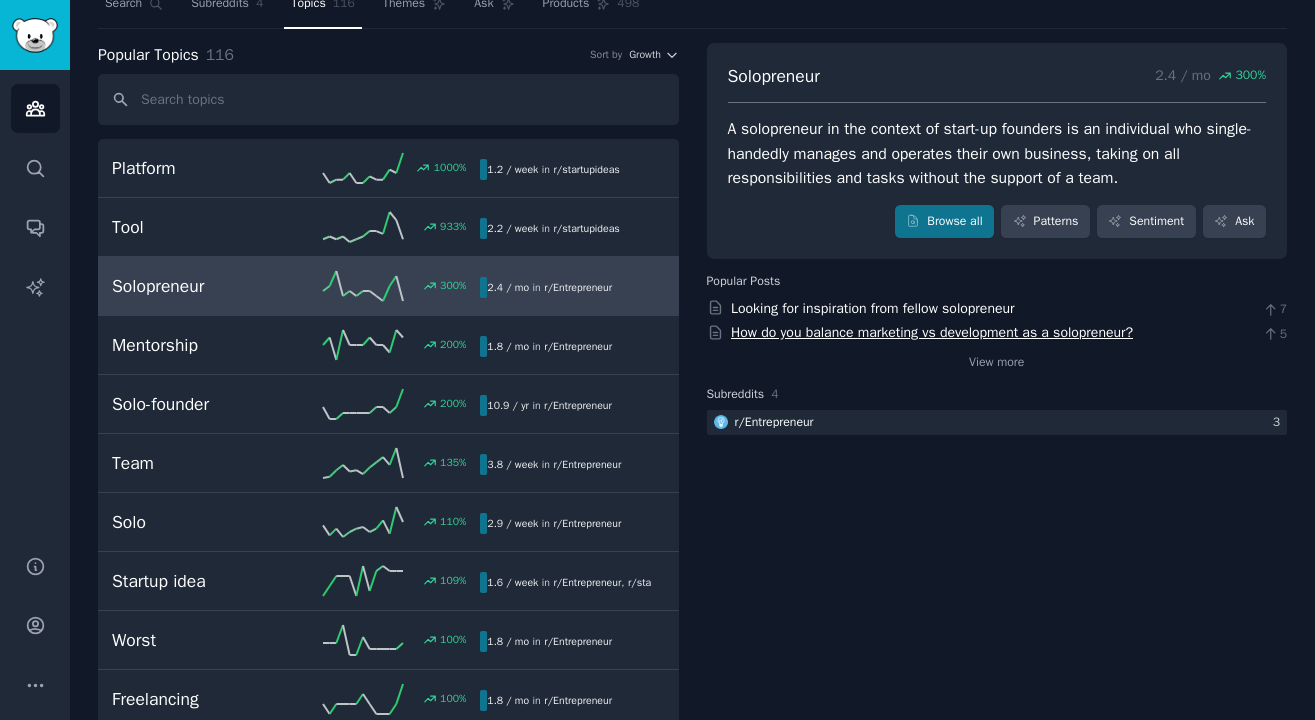 click on "How do you balance marketing vs development as a solopreneur?" at bounding box center [932, 332] 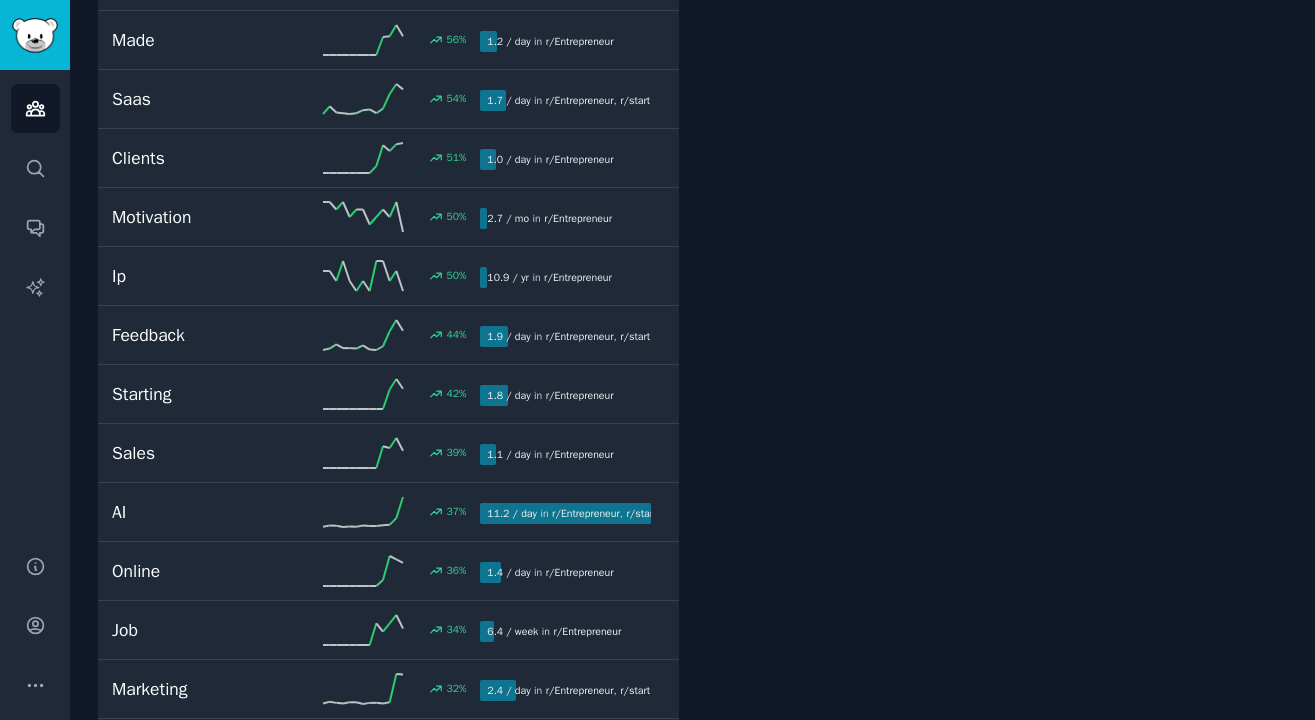 scroll, scrollTop: 1444, scrollLeft: 0, axis: vertical 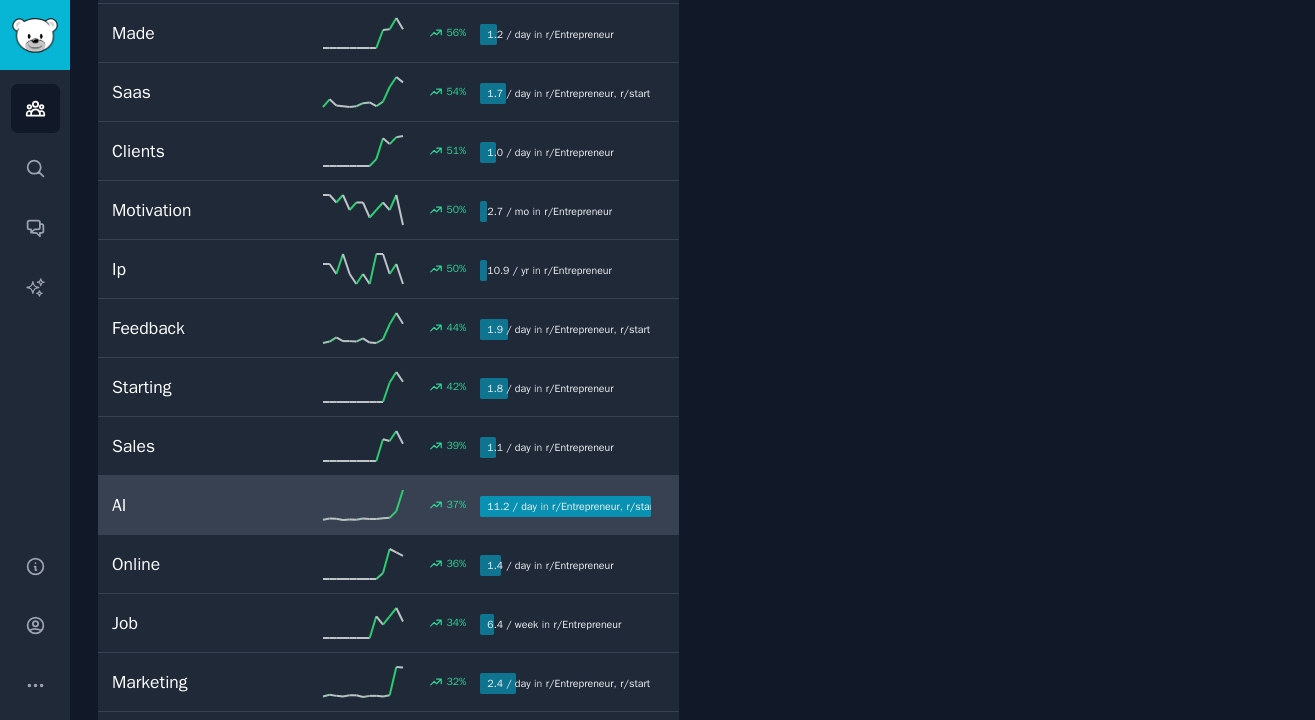 click on "AI 37 % 11.2 / day  in    r/ Entrepreneur ,  r/ startupideas ,   and  1  other" at bounding box center (388, 505) 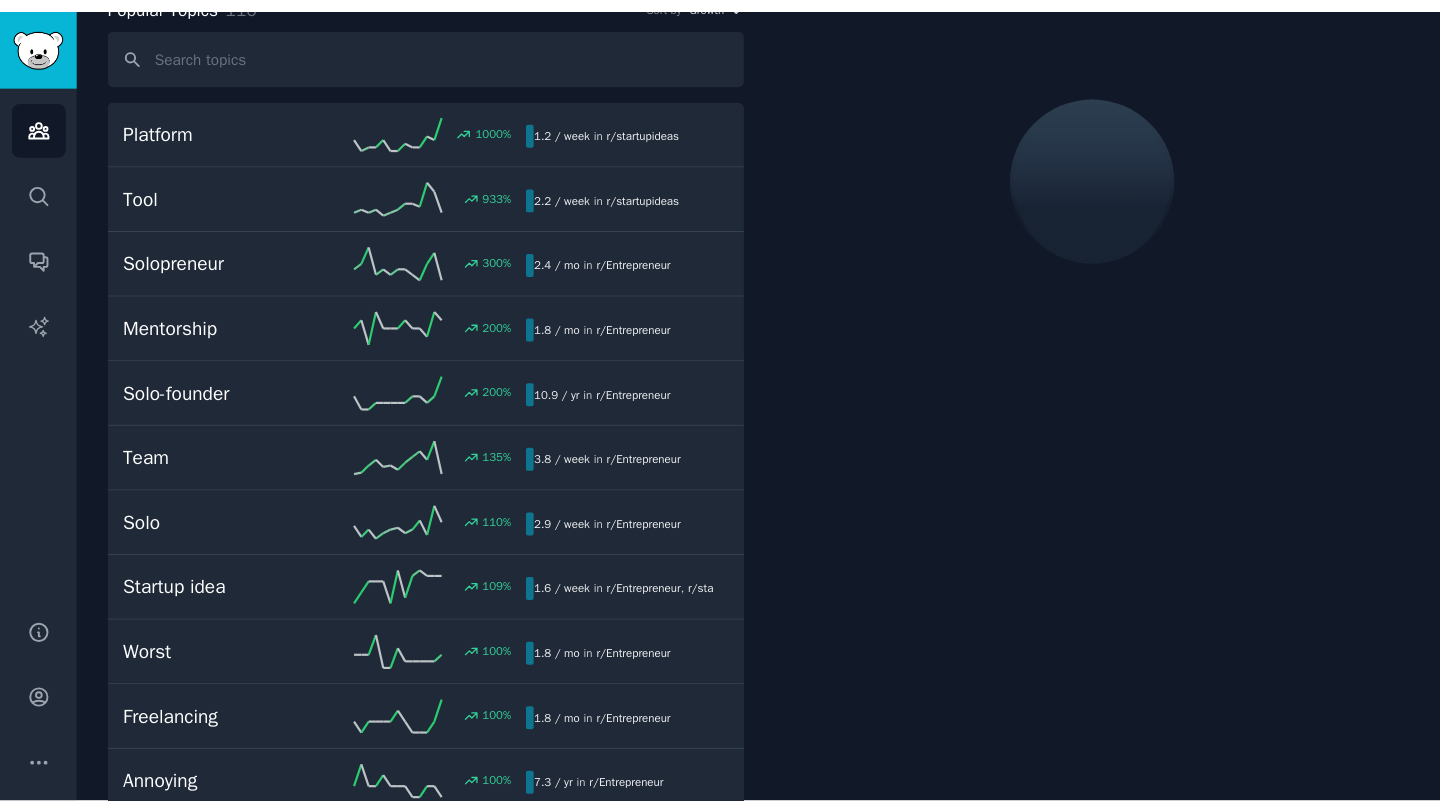 scroll, scrollTop: 112, scrollLeft: 0, axis: vertical 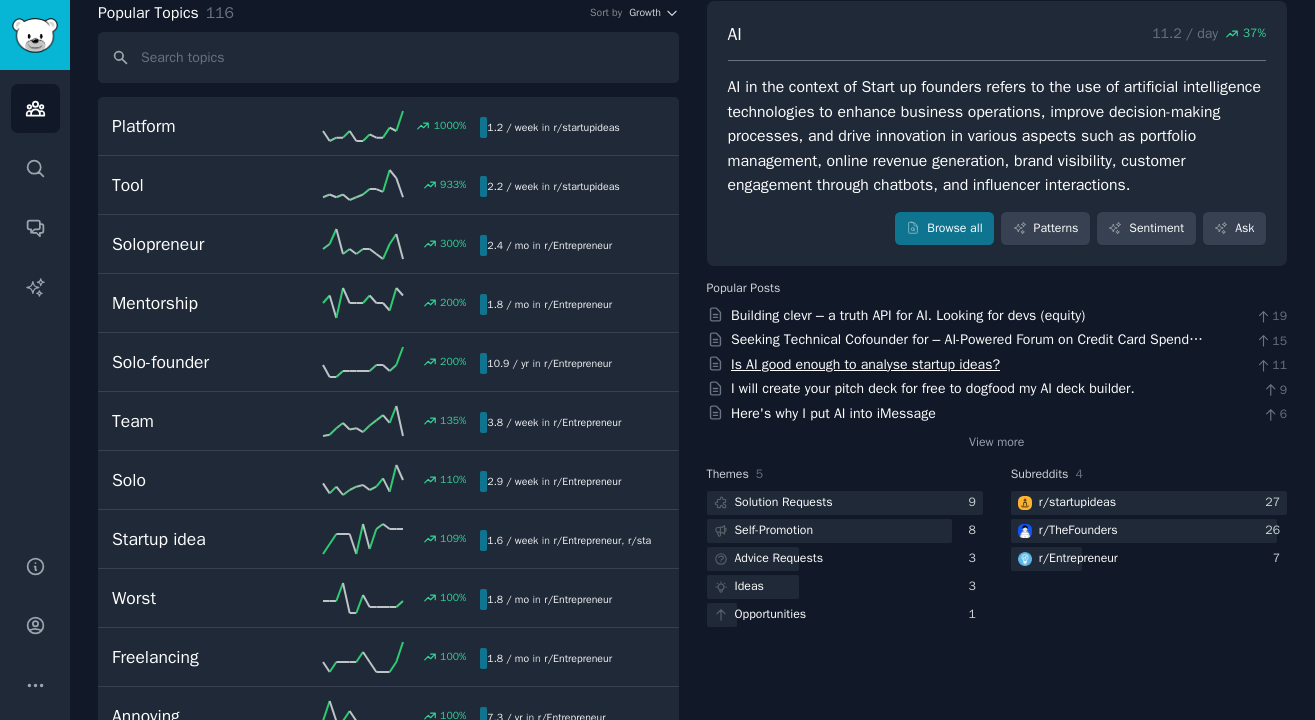 click on "Is AI good enough to analyse startup ideas?" at bounding box center (865, 364) 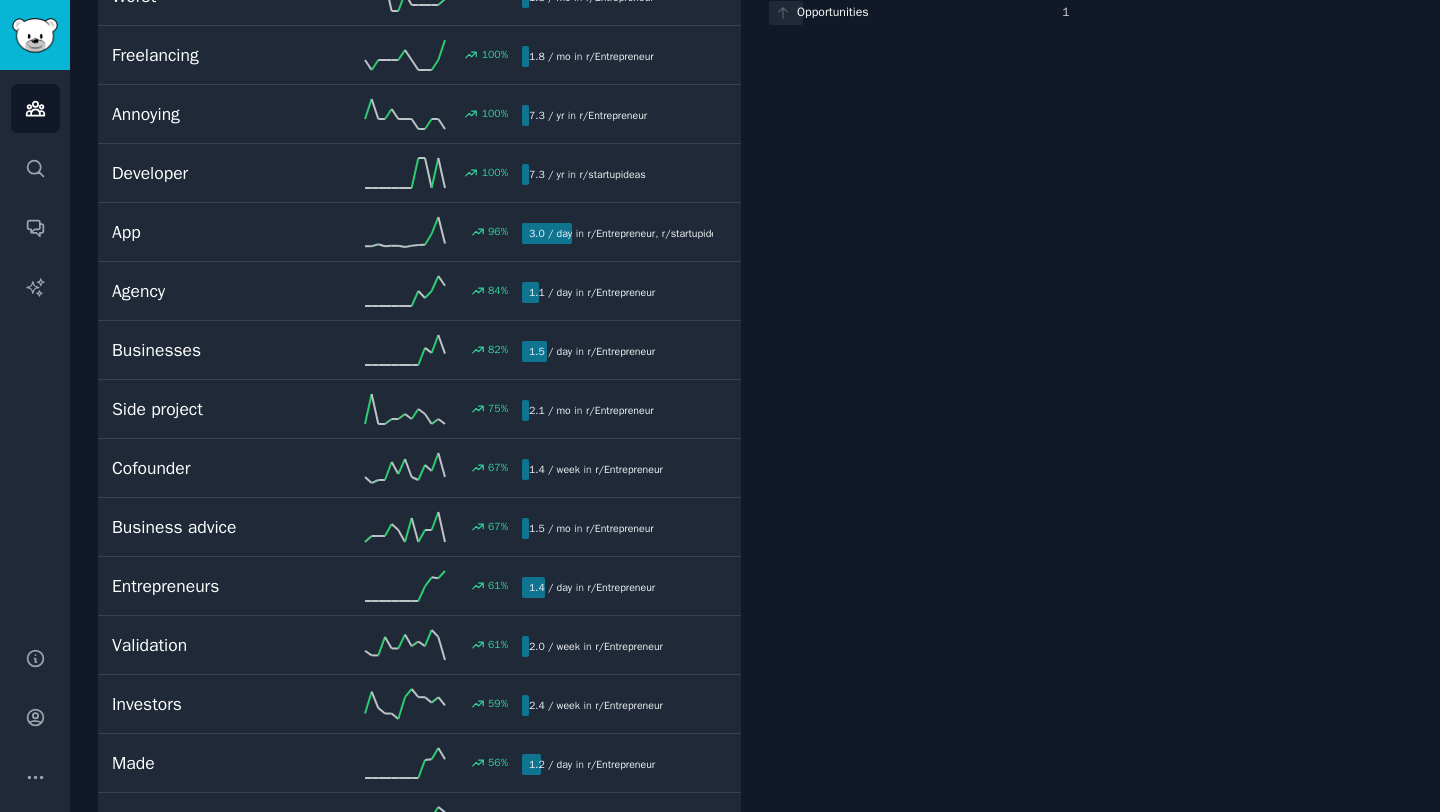 scroll, scrollTop: 0, scrollLeft: 0, axis: both 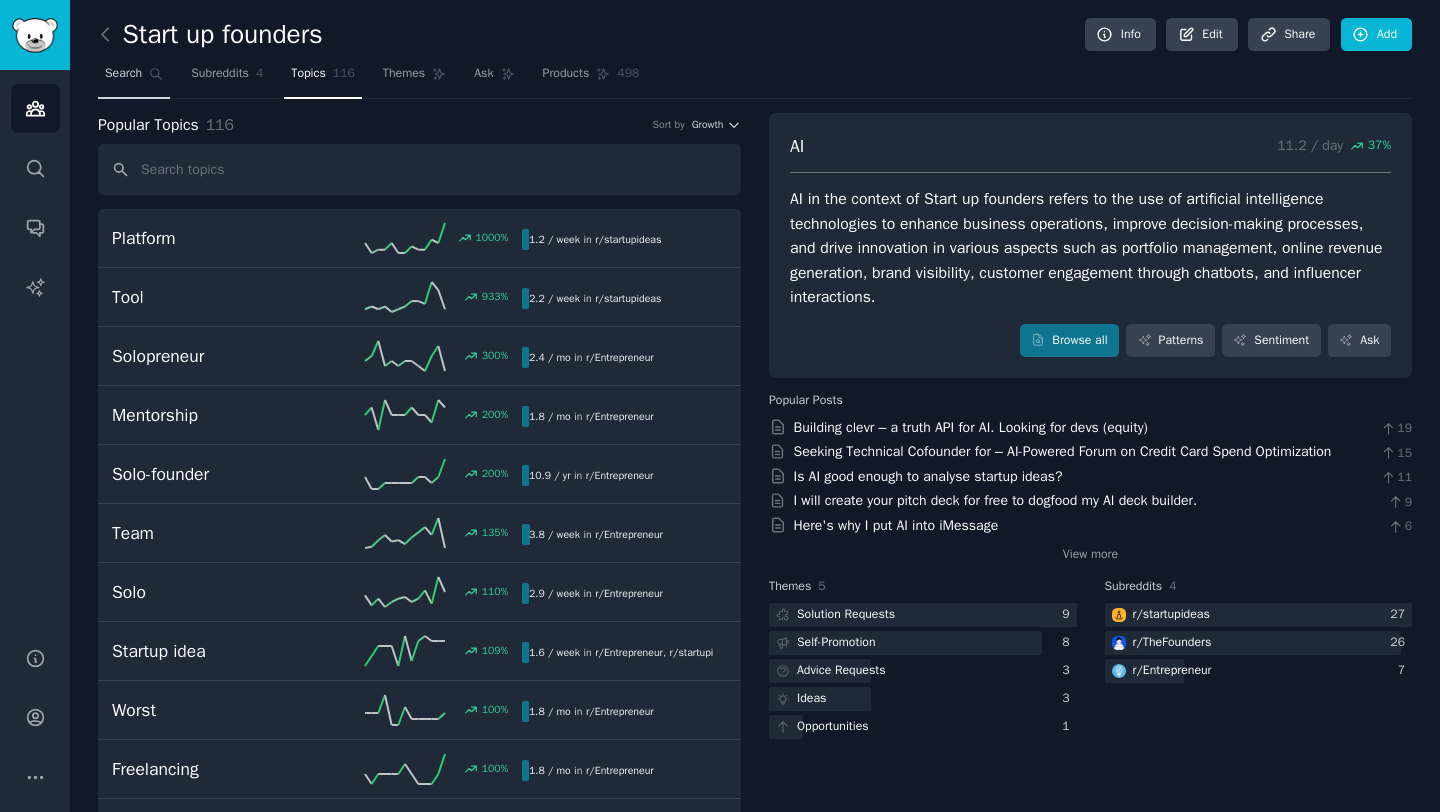 click on "Search" at bounding box center [123, 74] 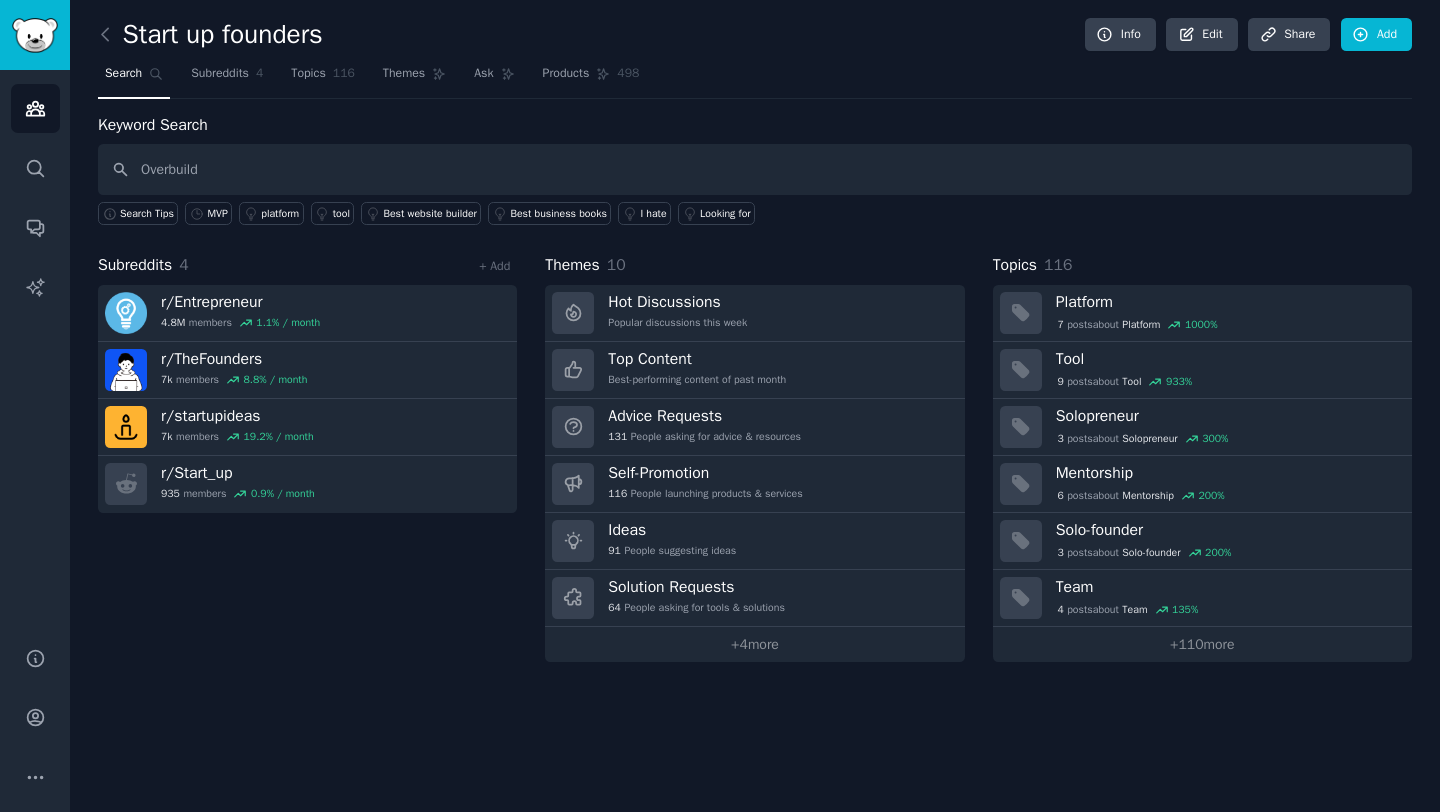 type on "Overbuild" 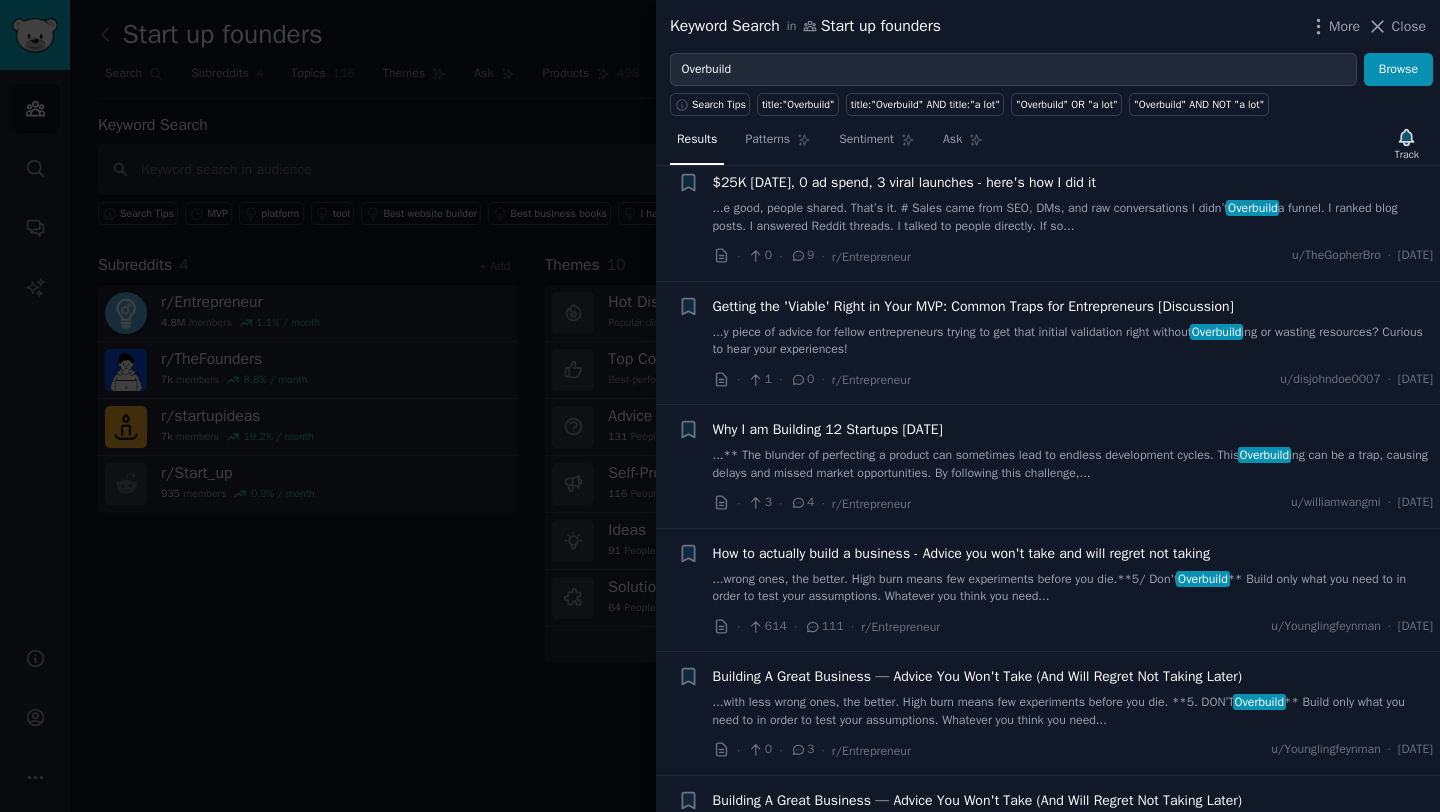 scroll, scrollTop: 168, scrollLeft: 0, axis: vertical 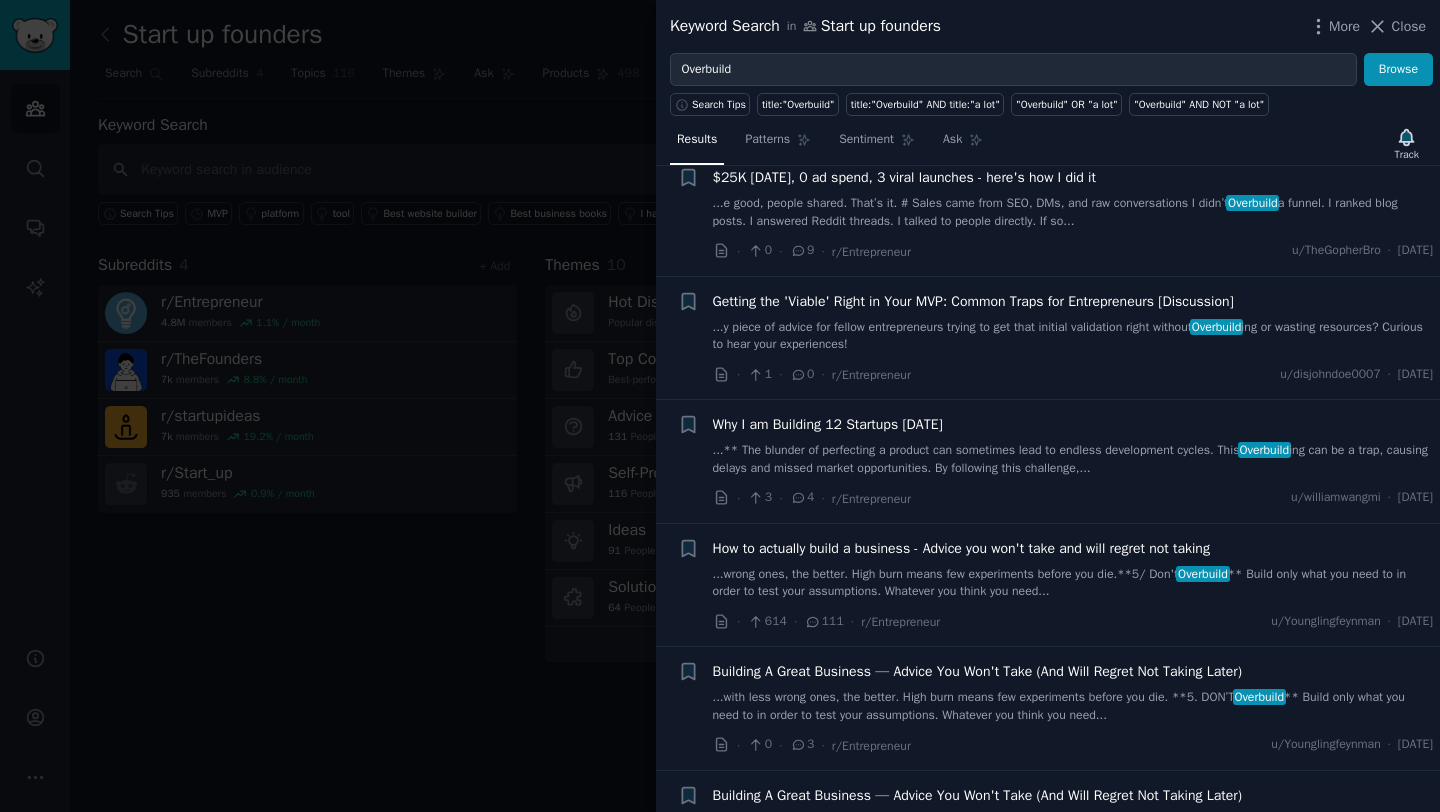 click on "...y piece of advice for fellow entrepreneurs trying to get that initial validation right without  Overbuild ing or wasting resources?
Curious to hear your experiences!" at bounding box center [1073, 336] 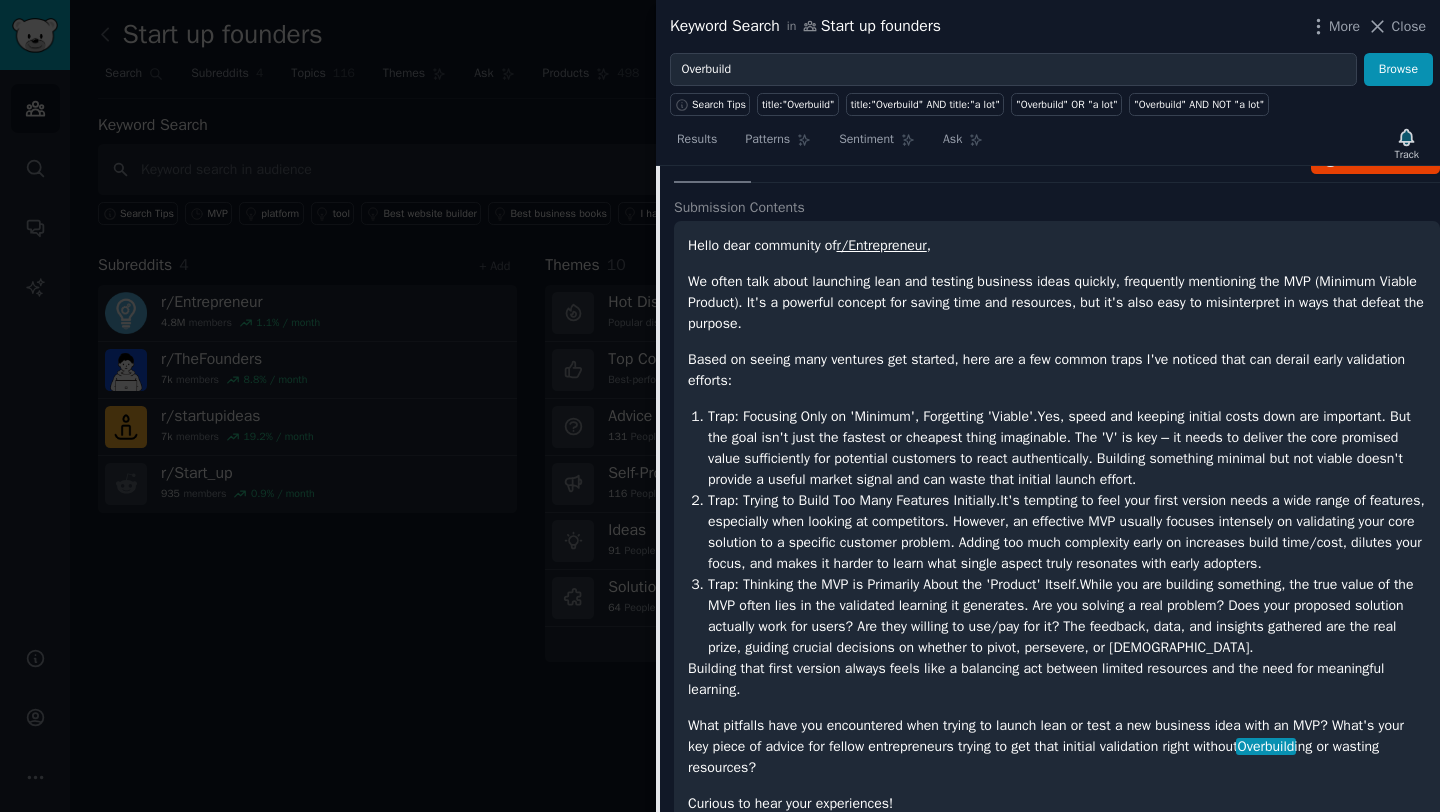 scroll, scrollTop: 415, scrollLeft: 0, axis: vertical 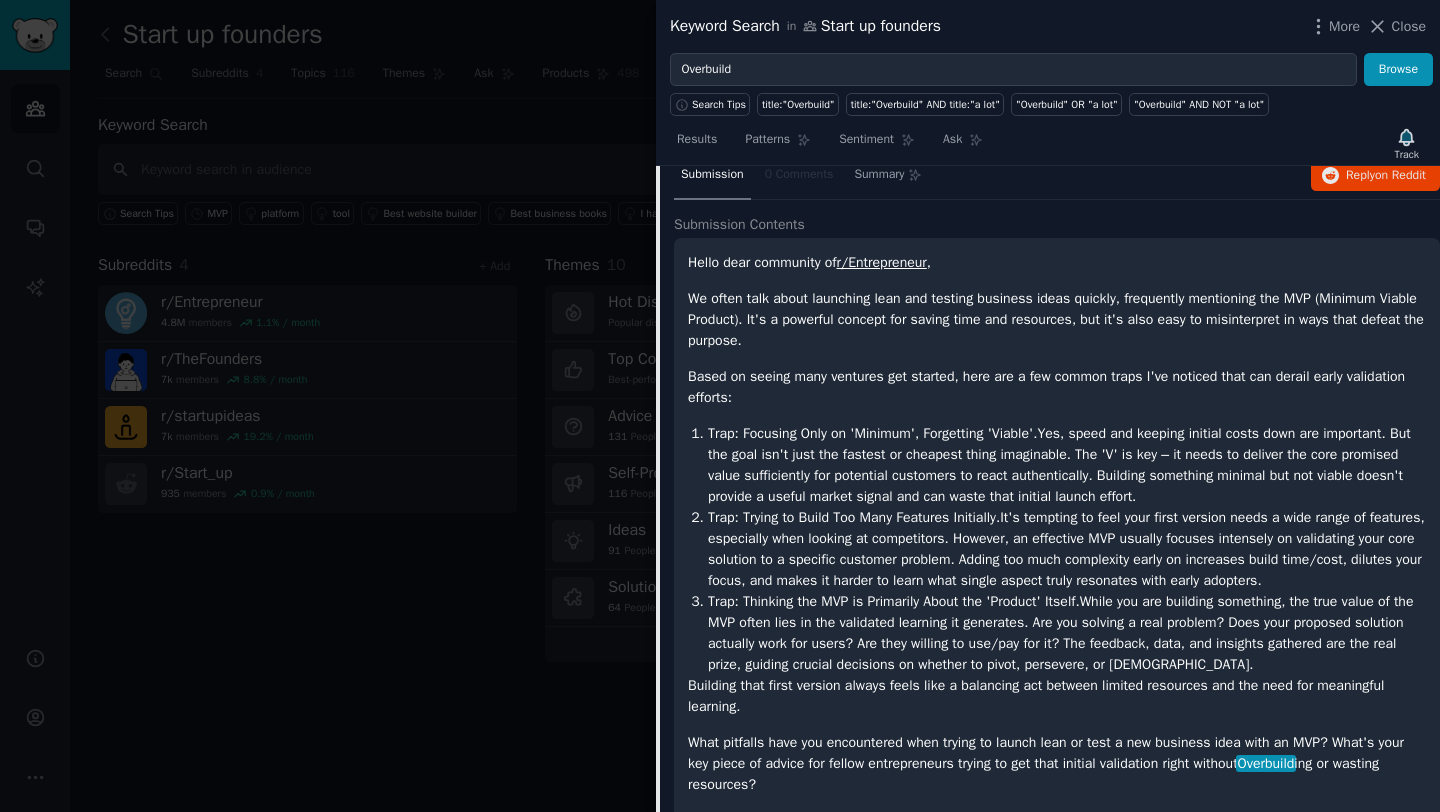 click on "We often talk about launching lean and testing business ideas quickly, frequently mentioning the MVP (Minimum Viable Product). It's a powerful concept for saving time and resources, but it's also easy to misinterpret in ways that defeat the purpose." at bounding box center (1057, 319) 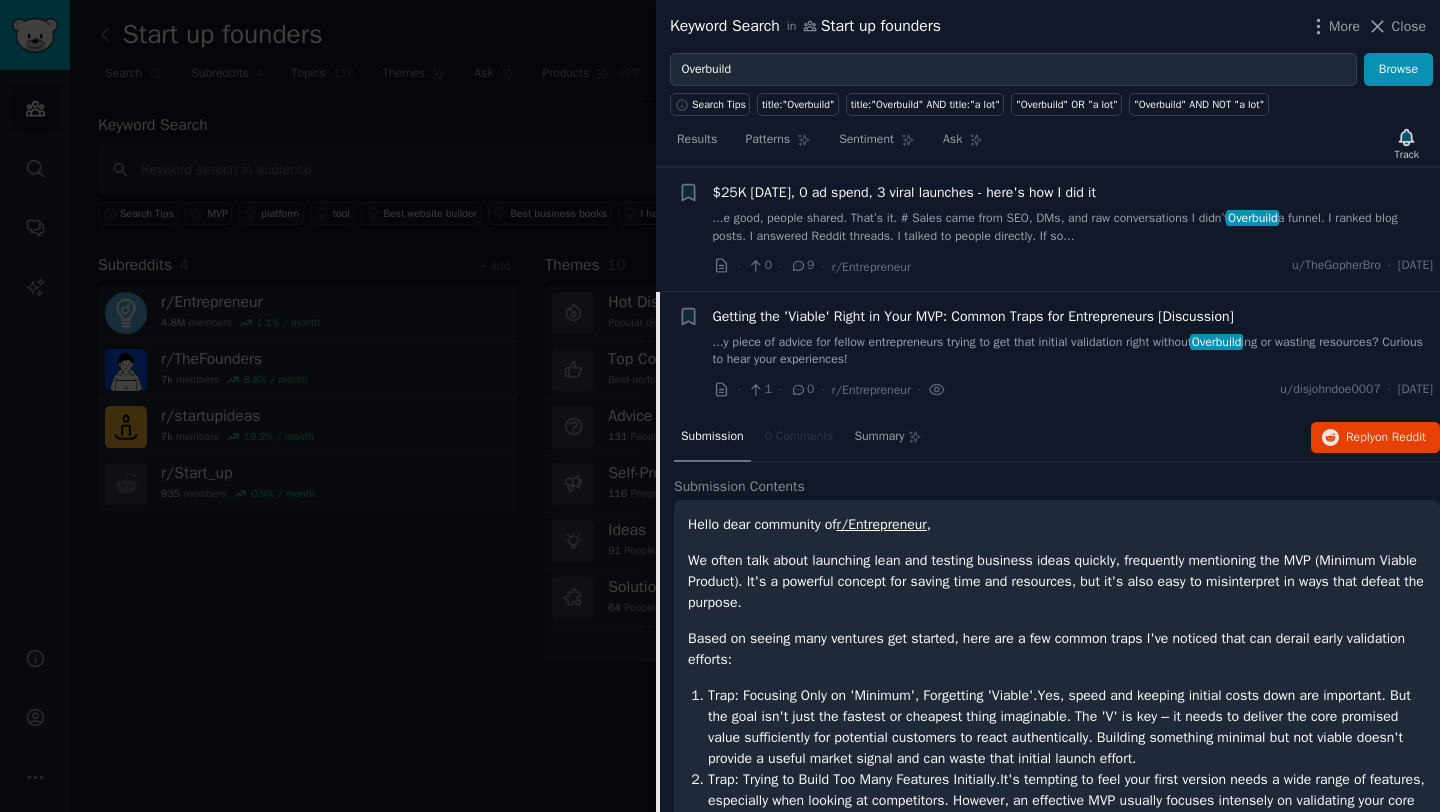 scroll, scrollTop: 147, scrollLeft: 0, axis: vertical 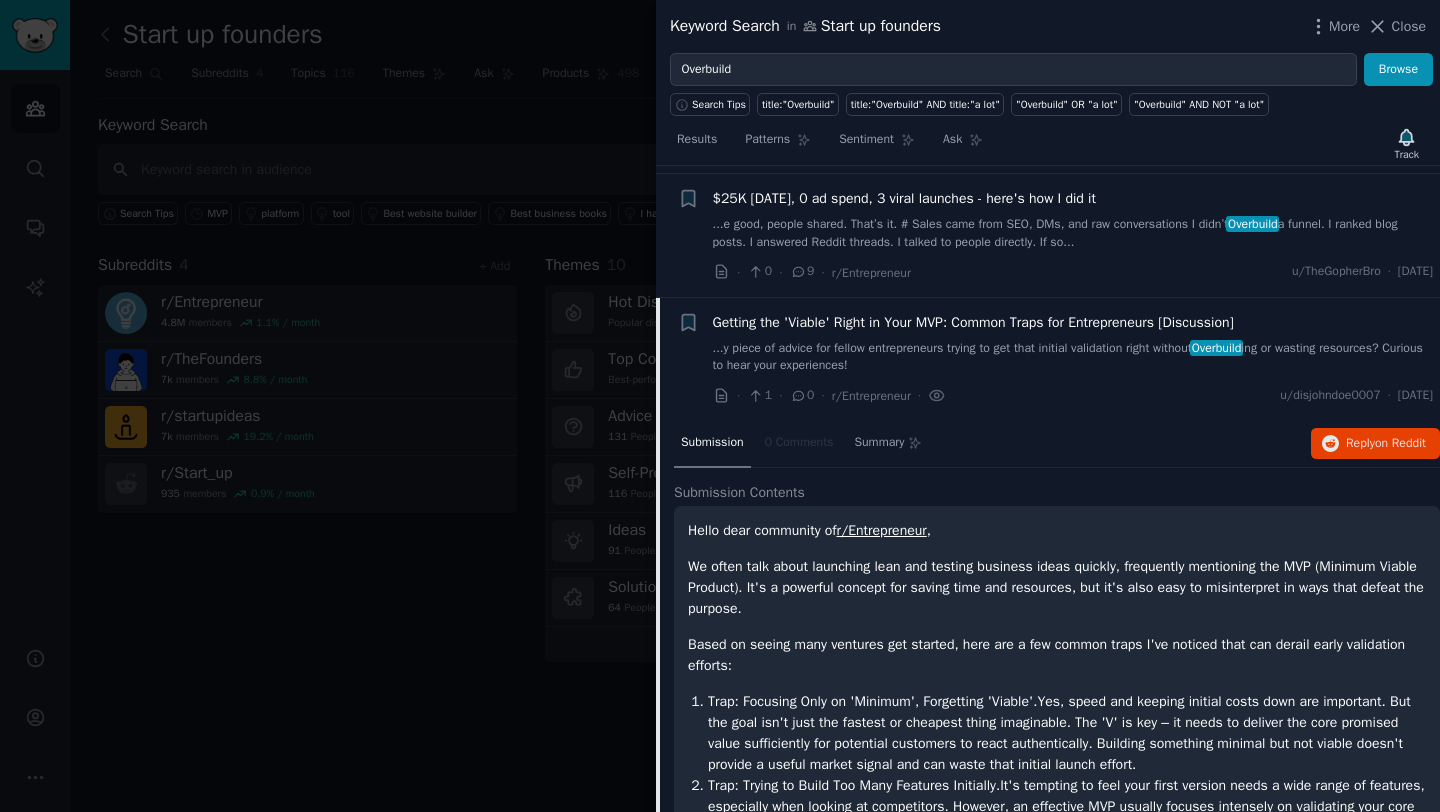 click on "Getting the 'Viable' Right in Your MVP: Common Traps for Entrepreneurs [Discussion]" at bounding box center [973, 322] 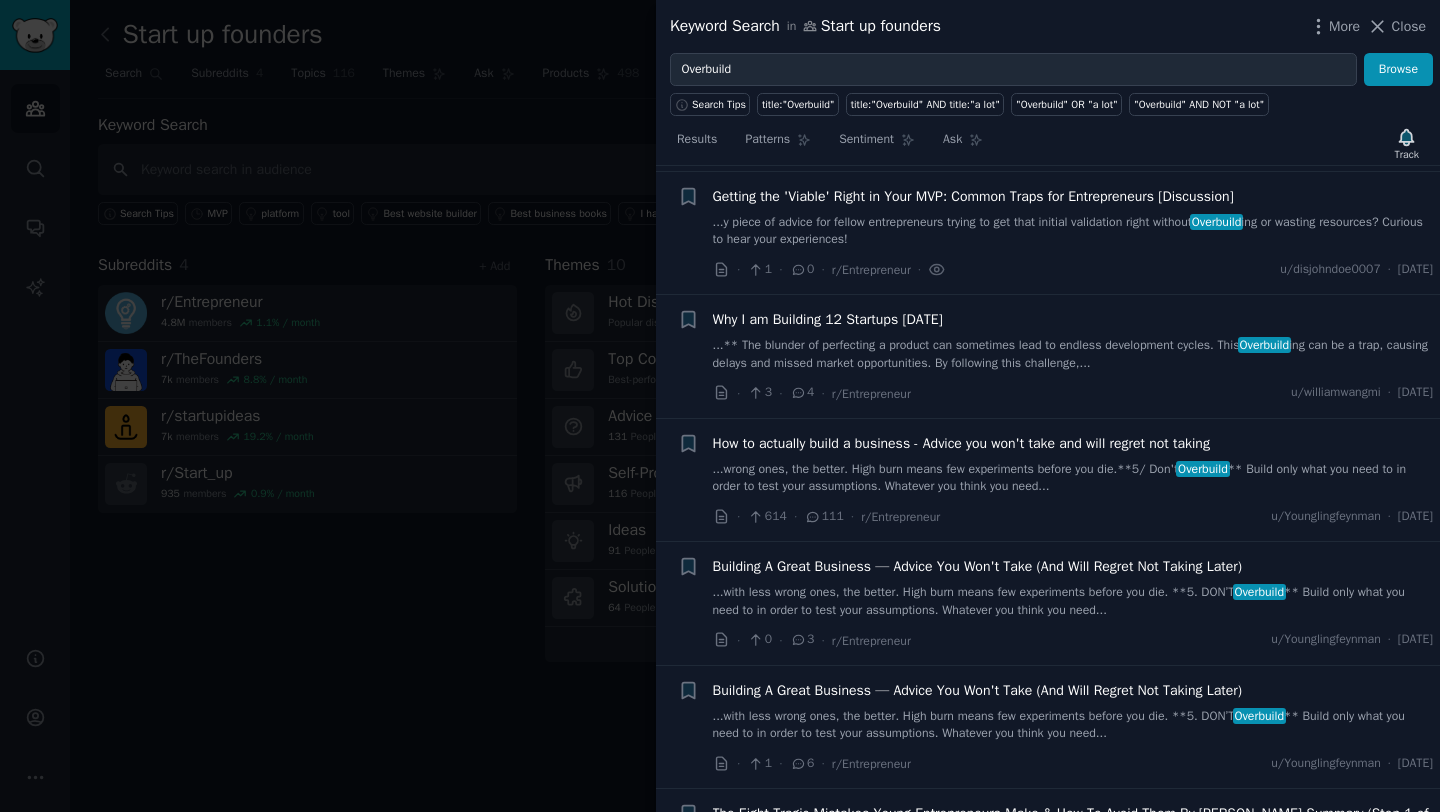 scroll, scrollTop: 278, scrollLeft: 0, axis: vertical 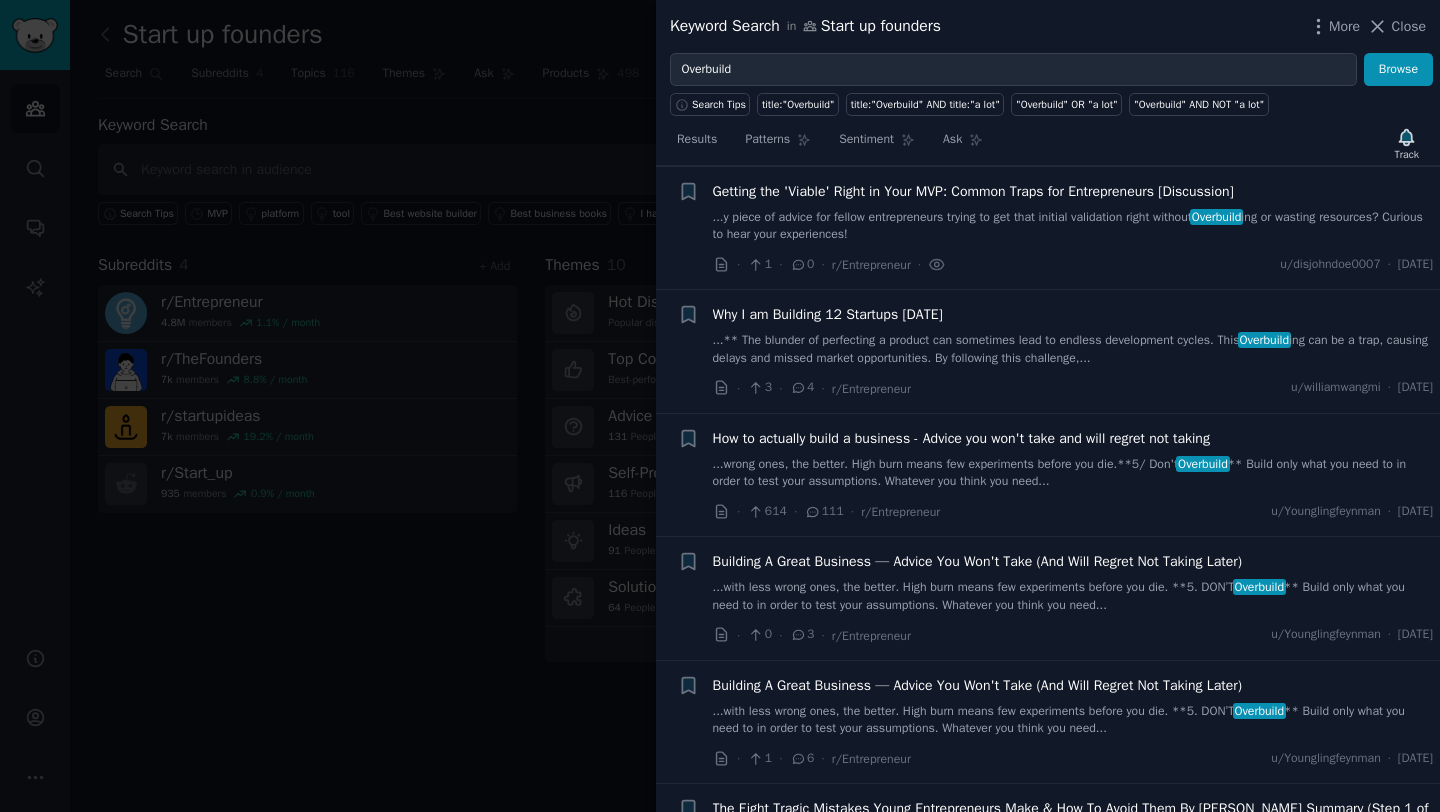click on "...y piece of advice for fellow entrepreneurs trying to get that initial validation right without  Overbuild ing or wasting resources?
Curious to hear your experiences!" at bounding box center [1073, 226] 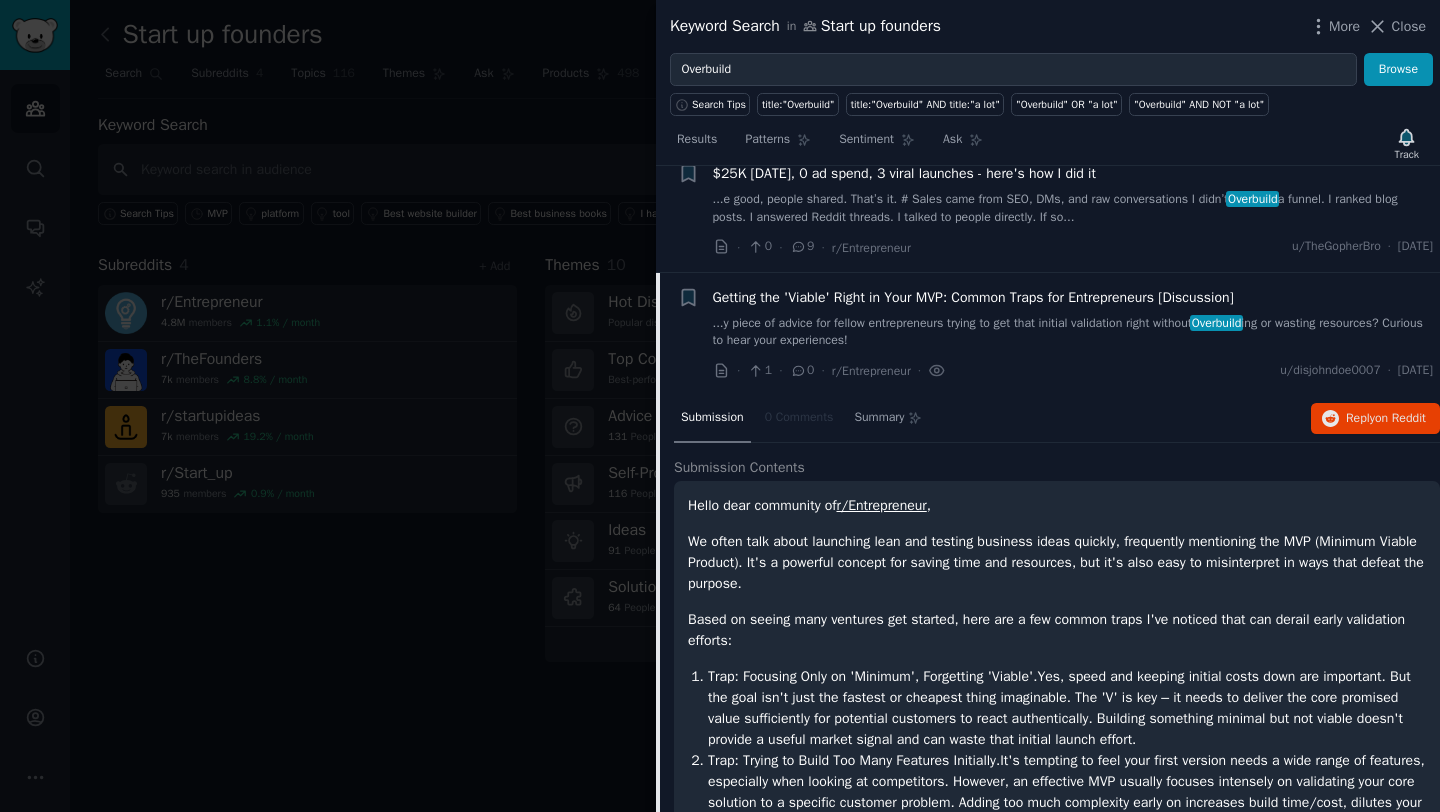 scroll, scrollTop: 177, scrollLeft: 0, axis: vertical 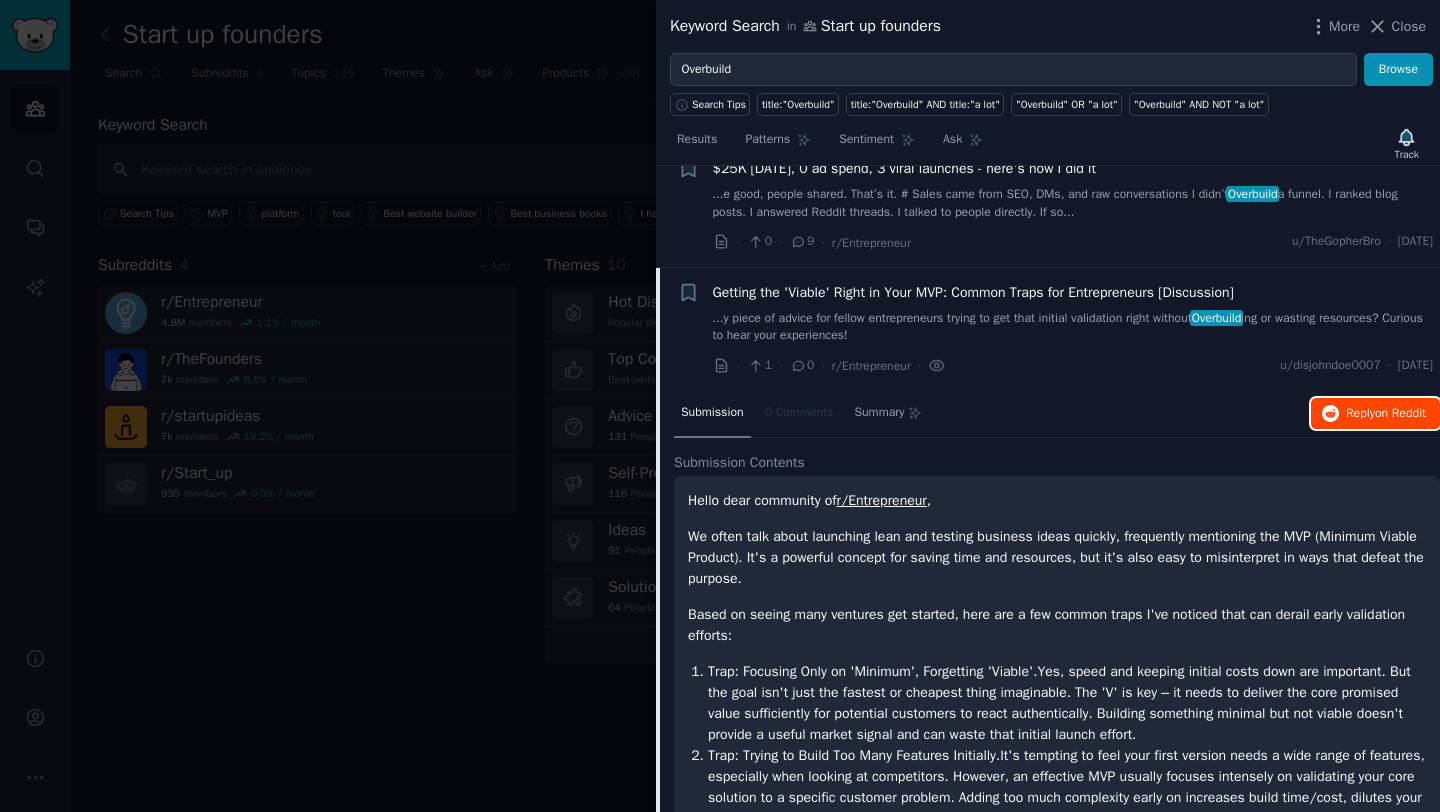 click on "on Reddit" at bounding box center [1400, 413] 